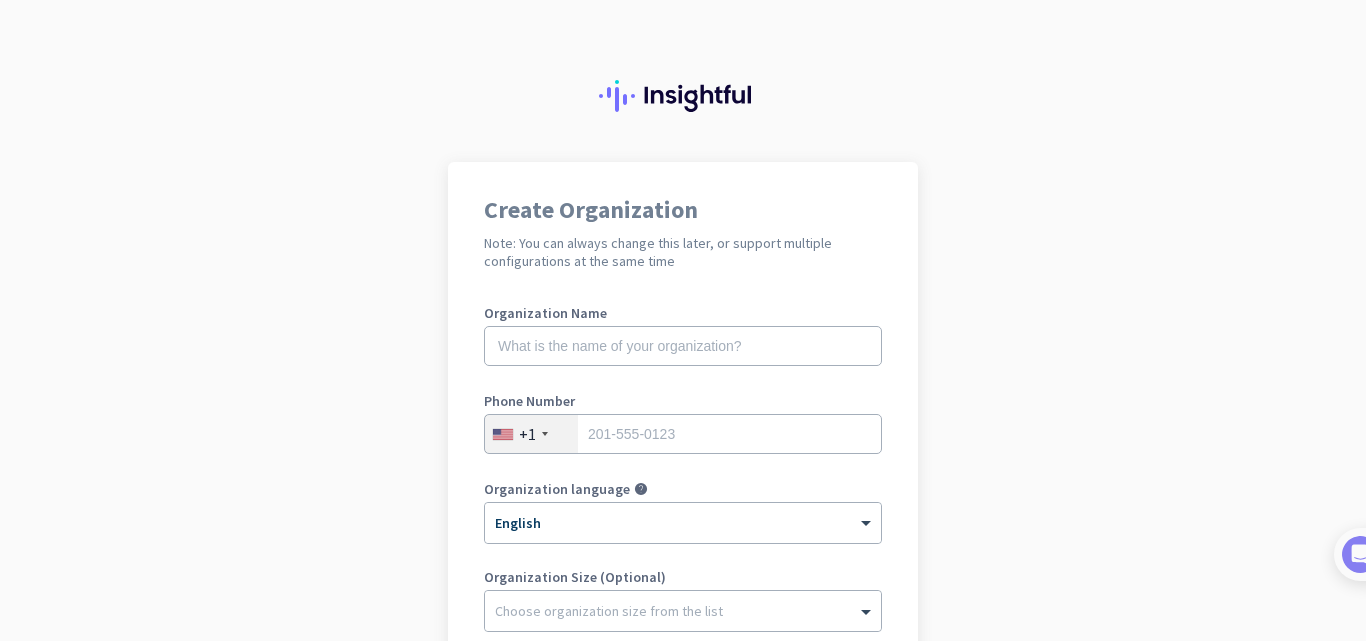 scroll, scrollTop: 0, scrollLeft: 0, axis: both 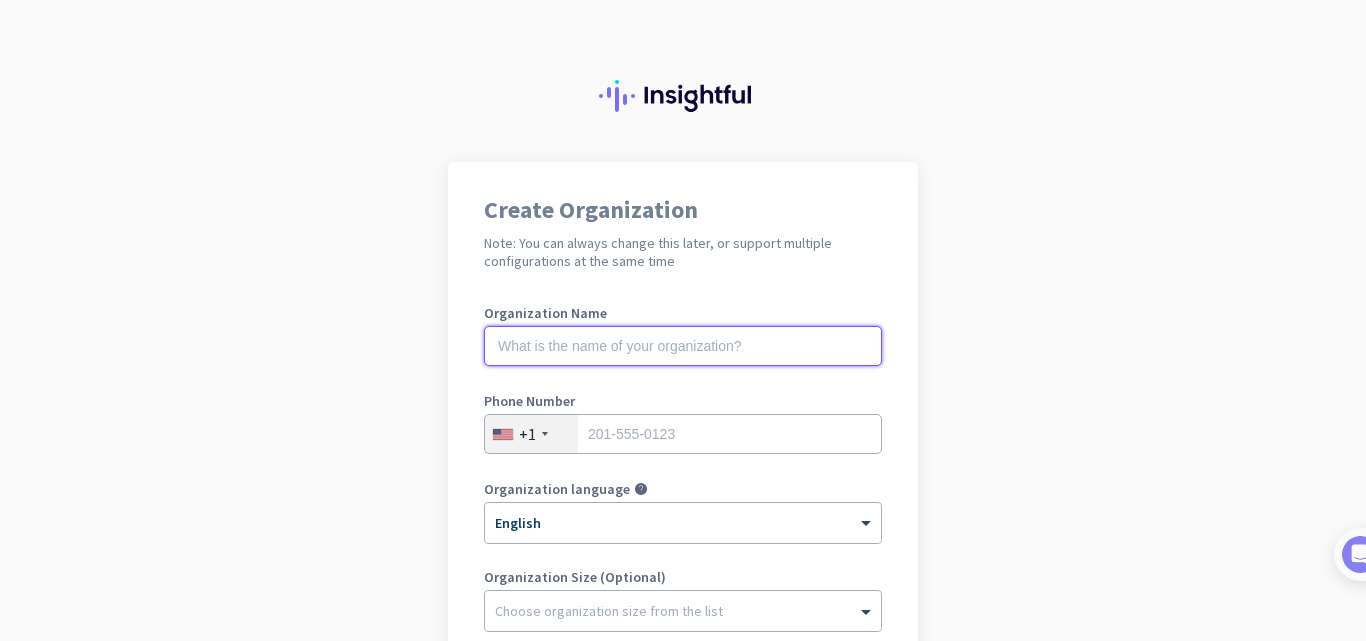 click 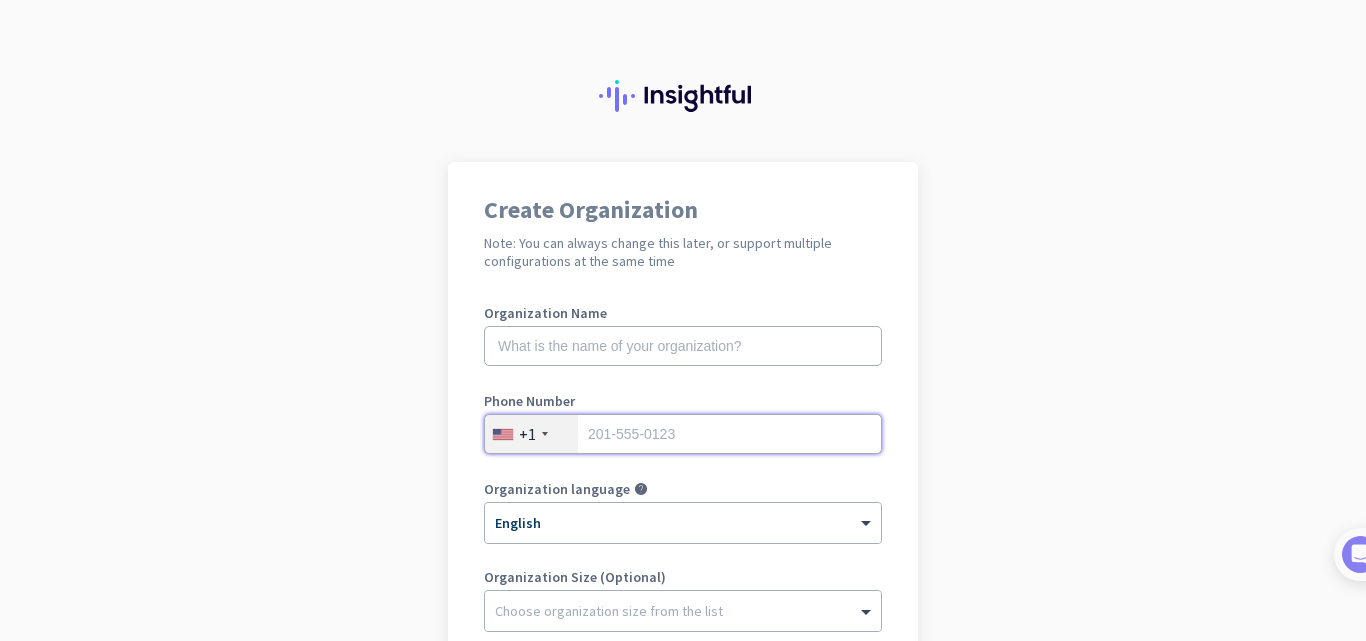 click at bounding box center (683, 434) 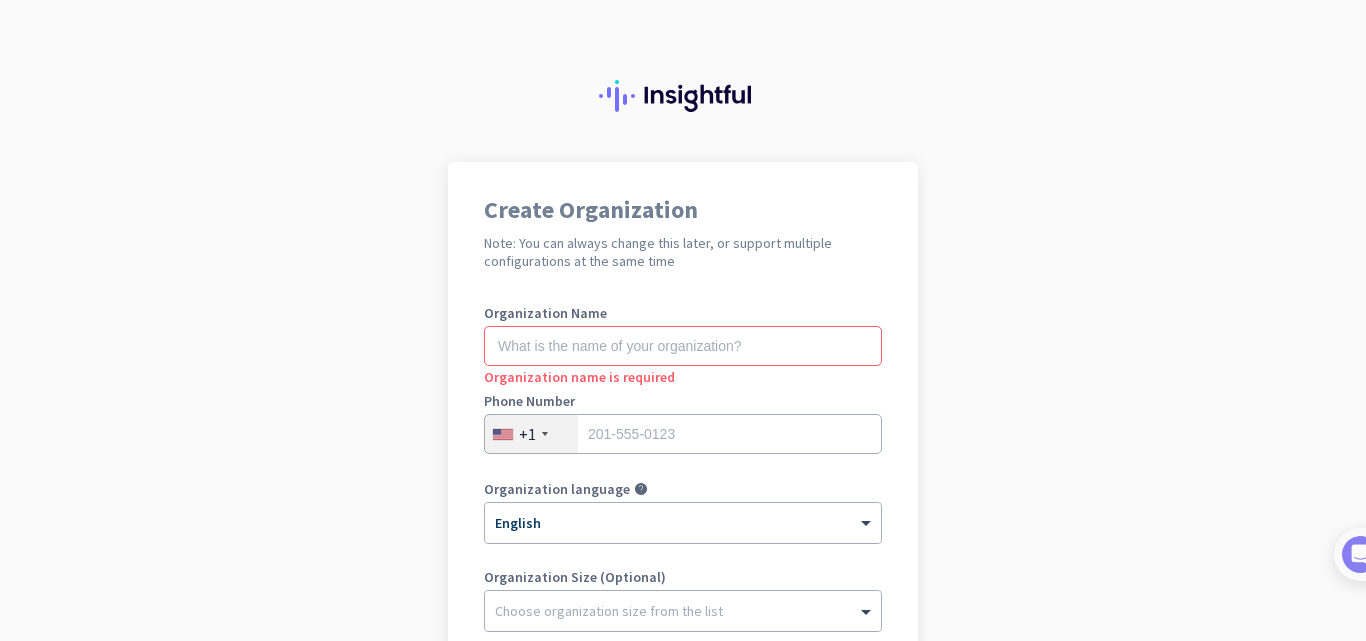 click 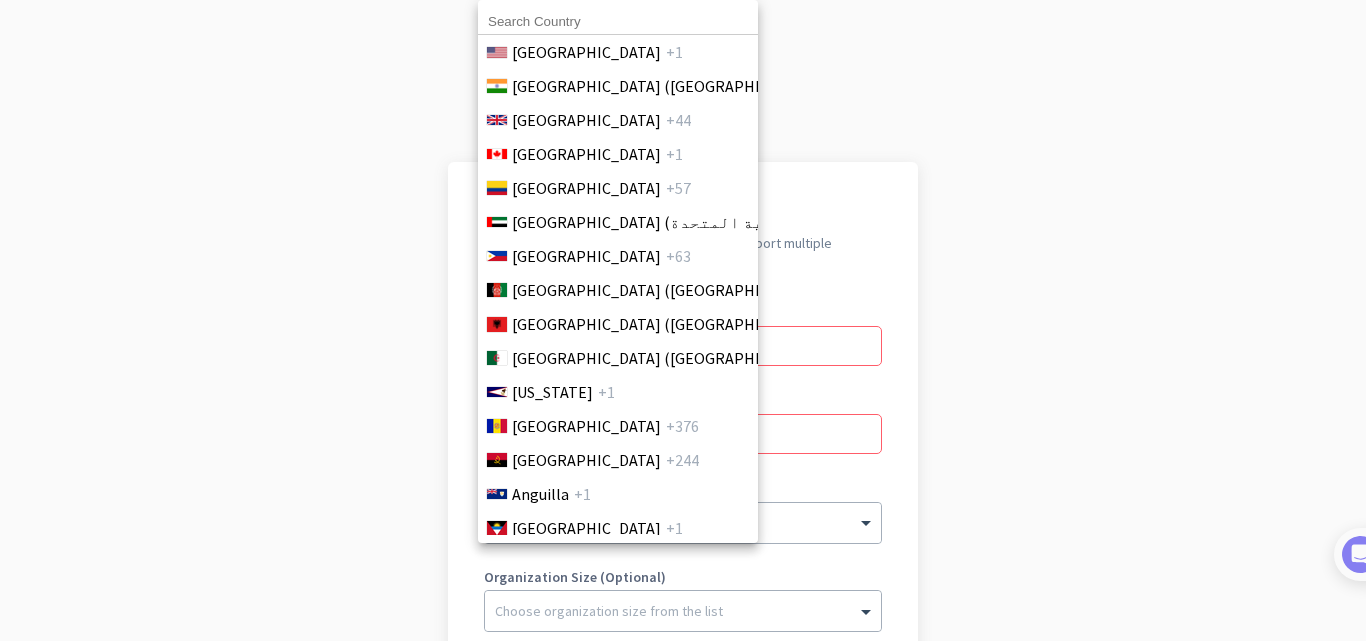 click at bounding box center [618, 22] 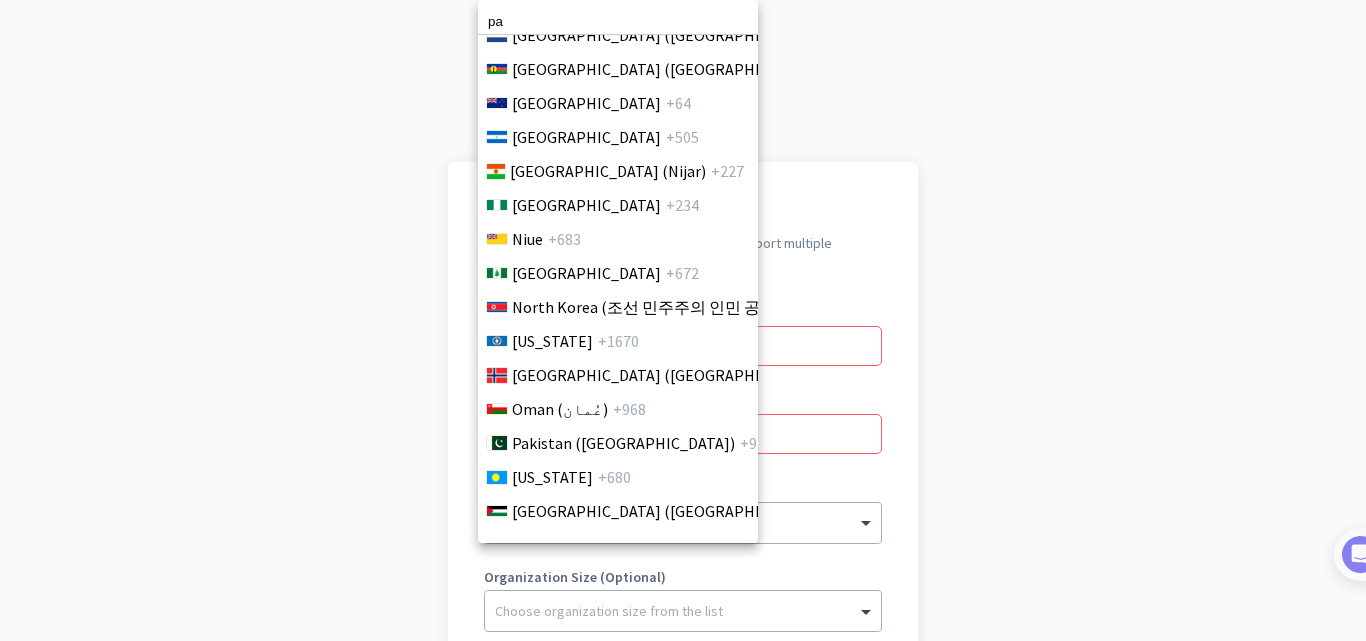 scroll, scrollTop: 5521, scrollLeft: 0, axis: vertical 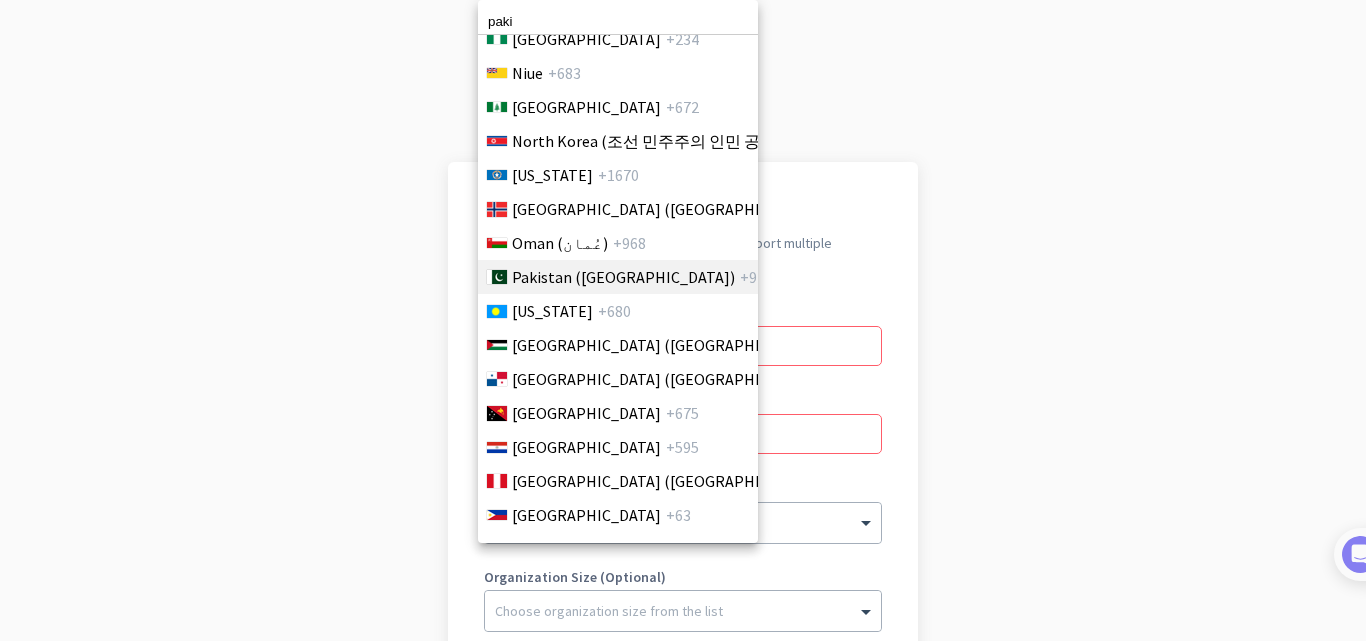 type on "paki" 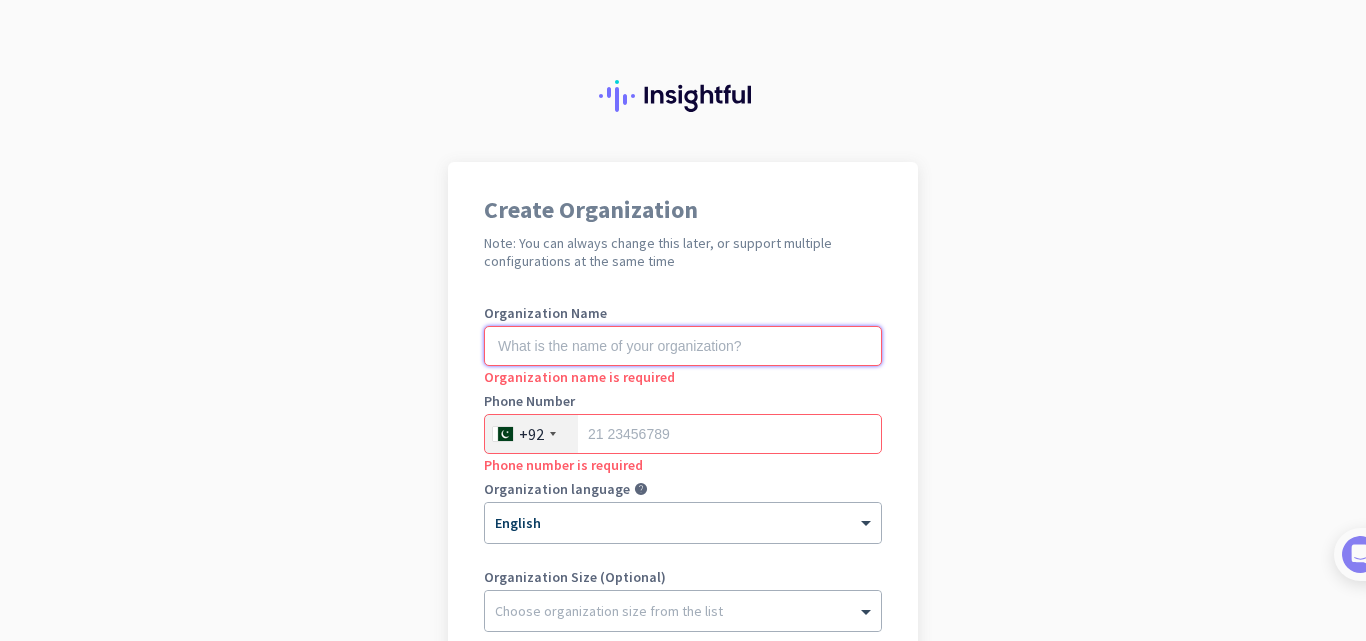 click 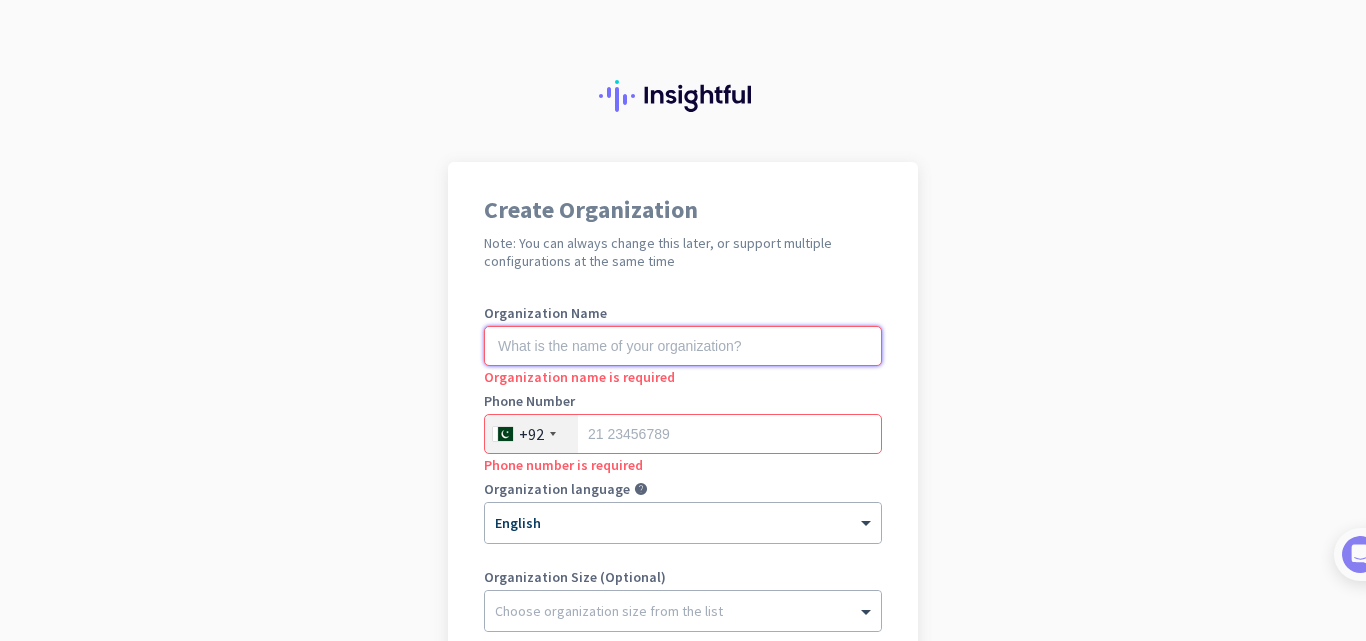 type on "n" 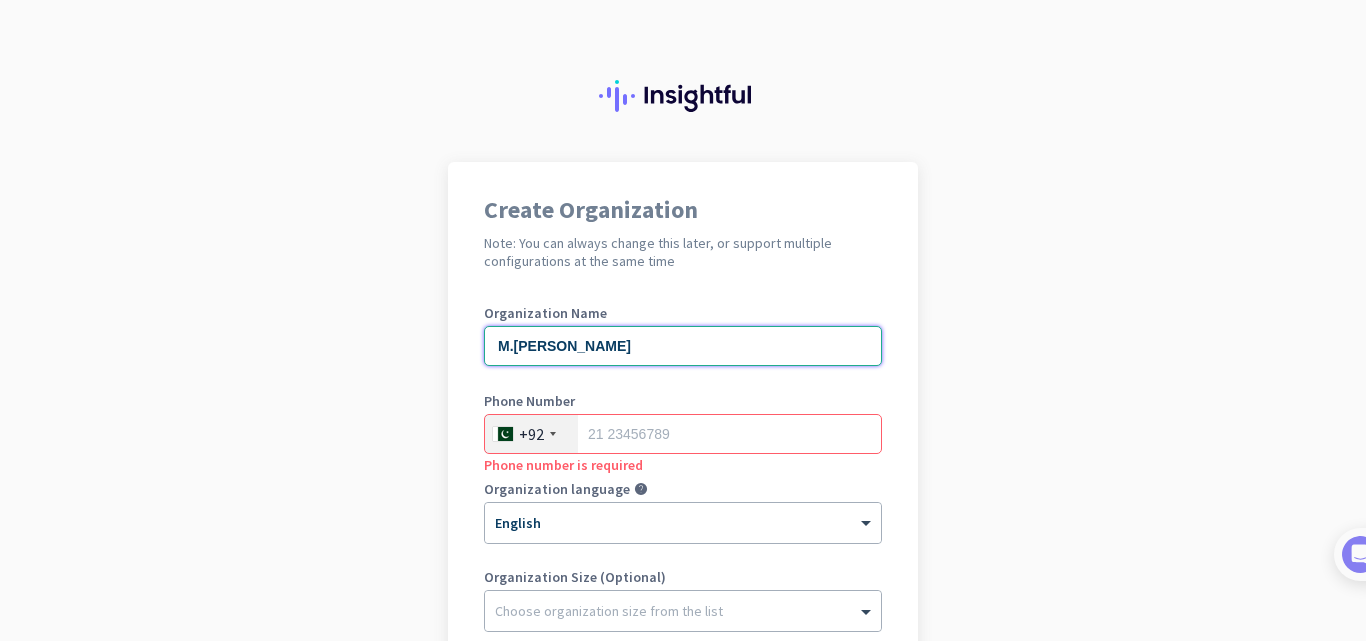 type on "M.[PERSON_NAME]" 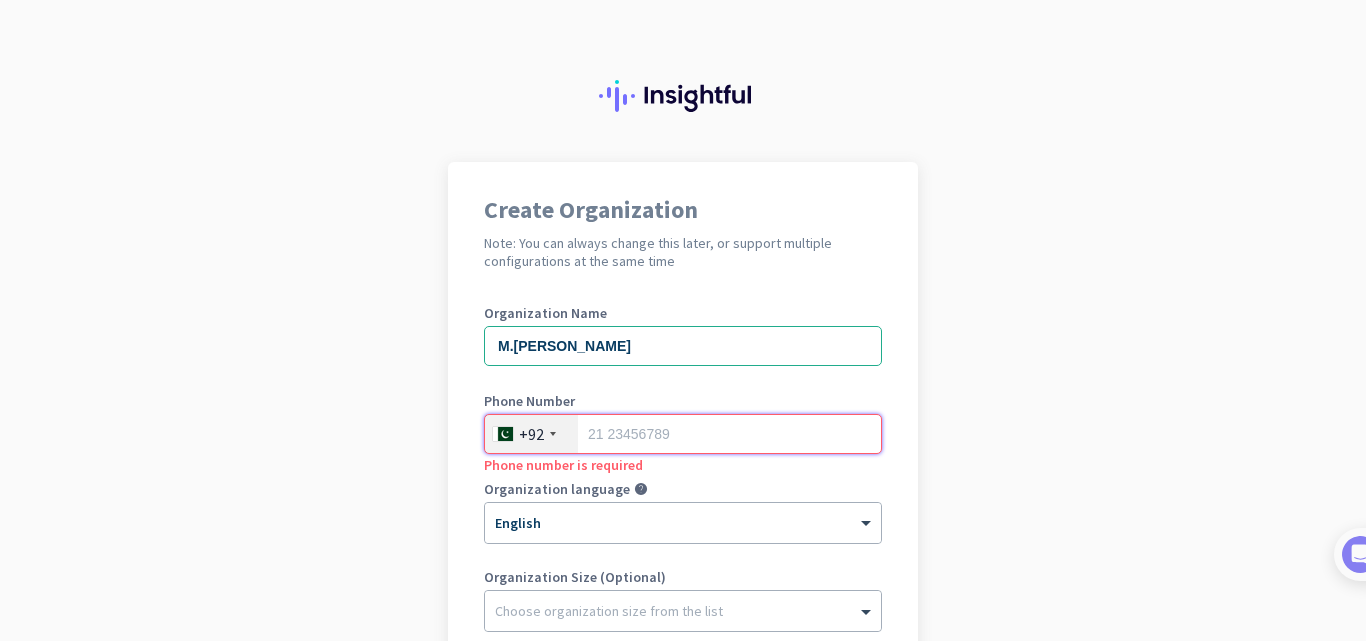 click at bounding box center [683, 434] 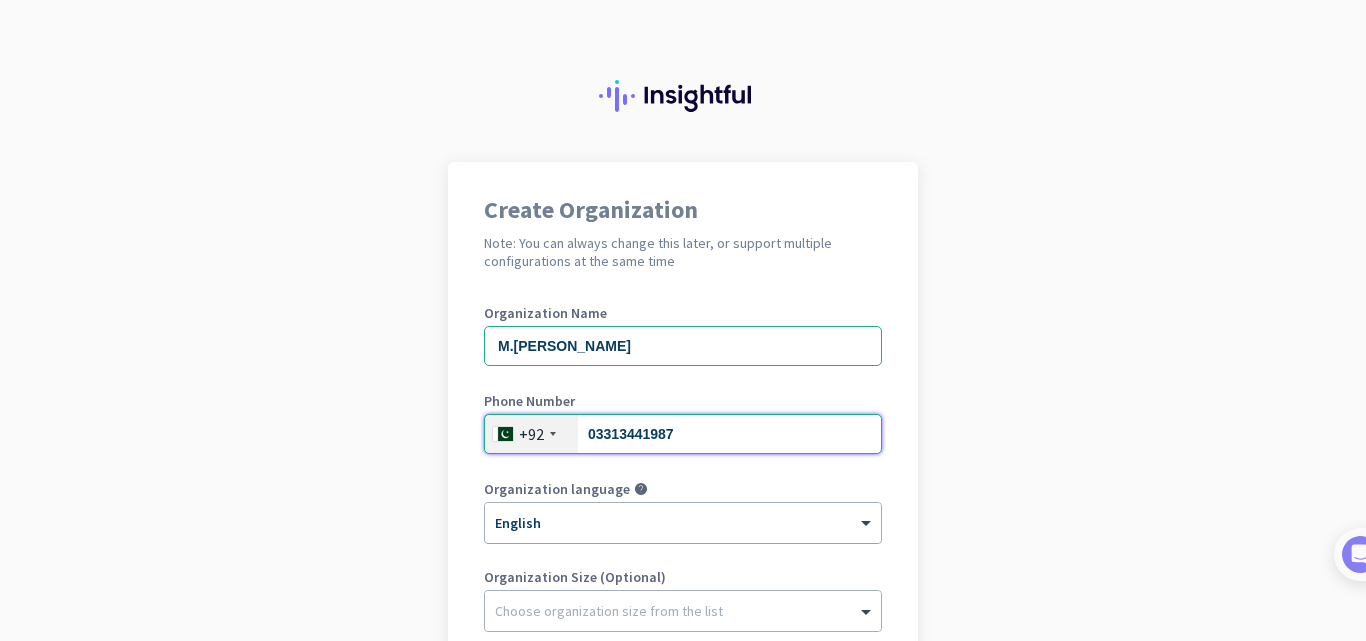 type on "03313441987" 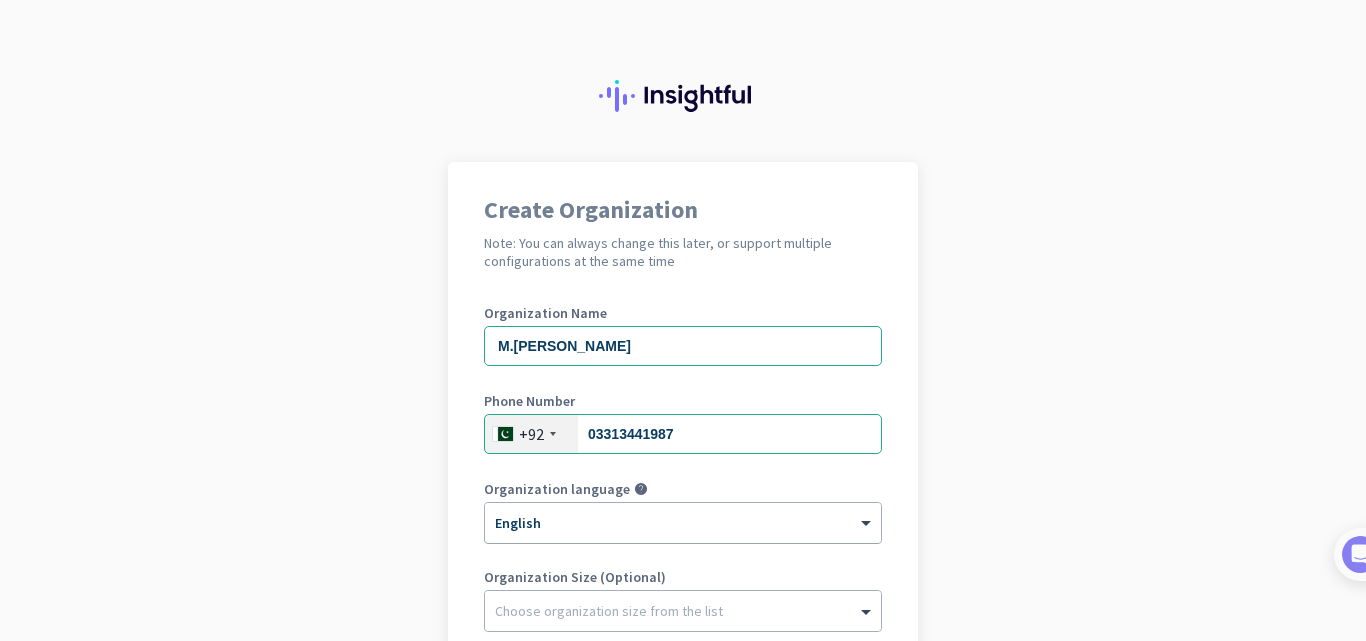 click on "× English" 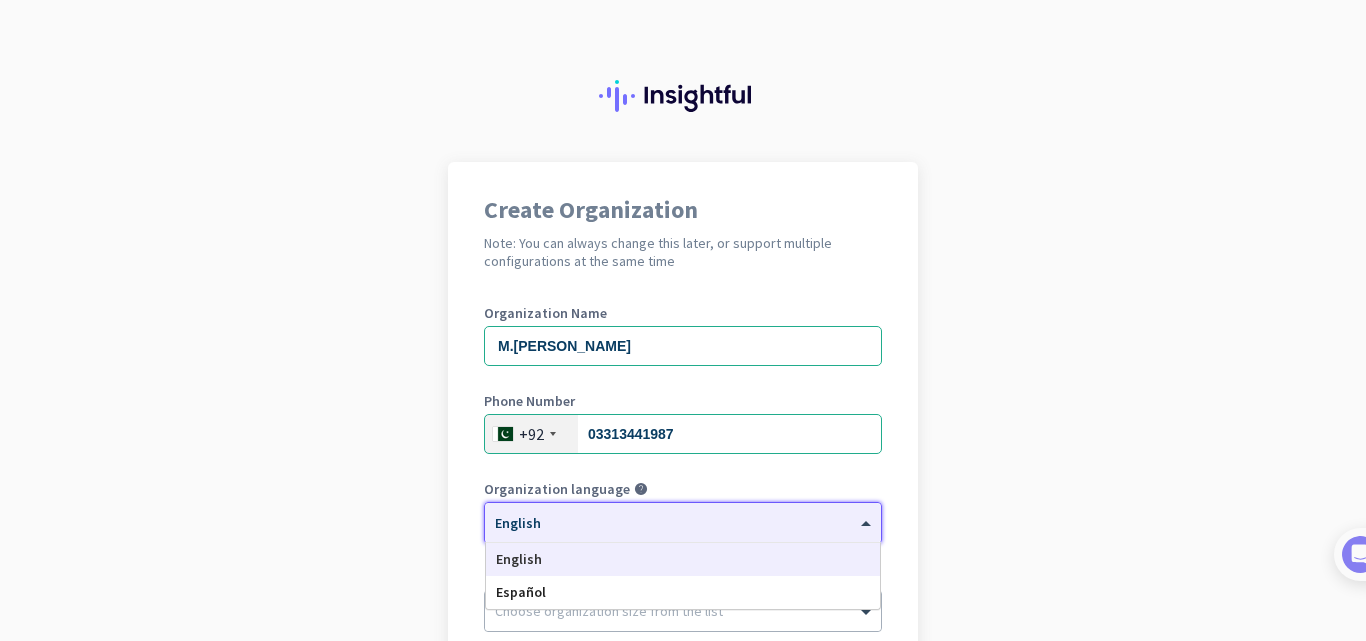 click on "English" at bounding box center [683, 559] 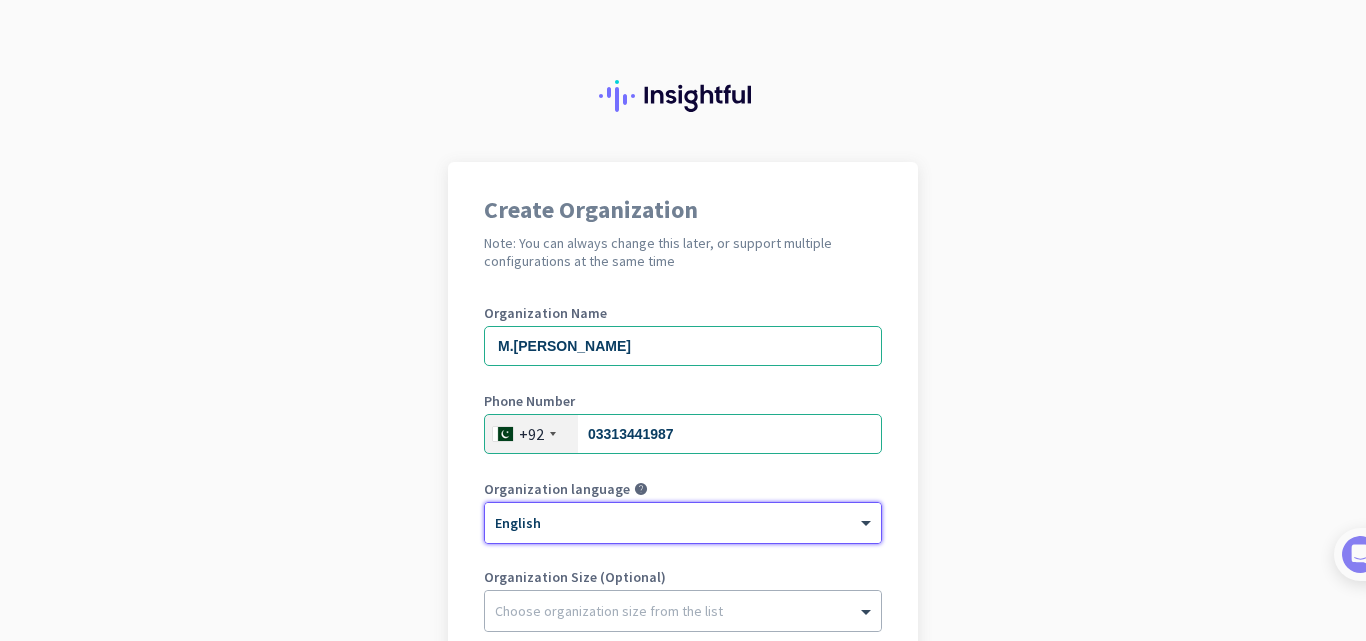 click 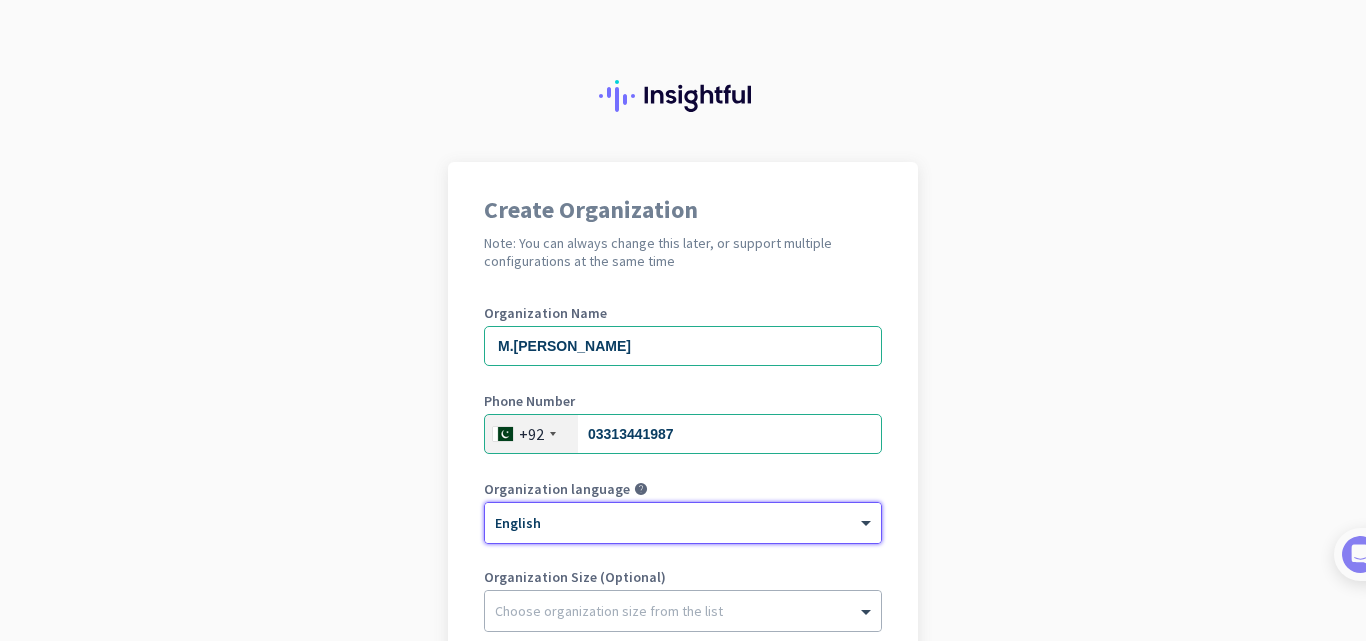 drag, startPoint x: 586, startPoint y: 518, endPoint x: 875, endPoint y: 517, distance: 289.00174 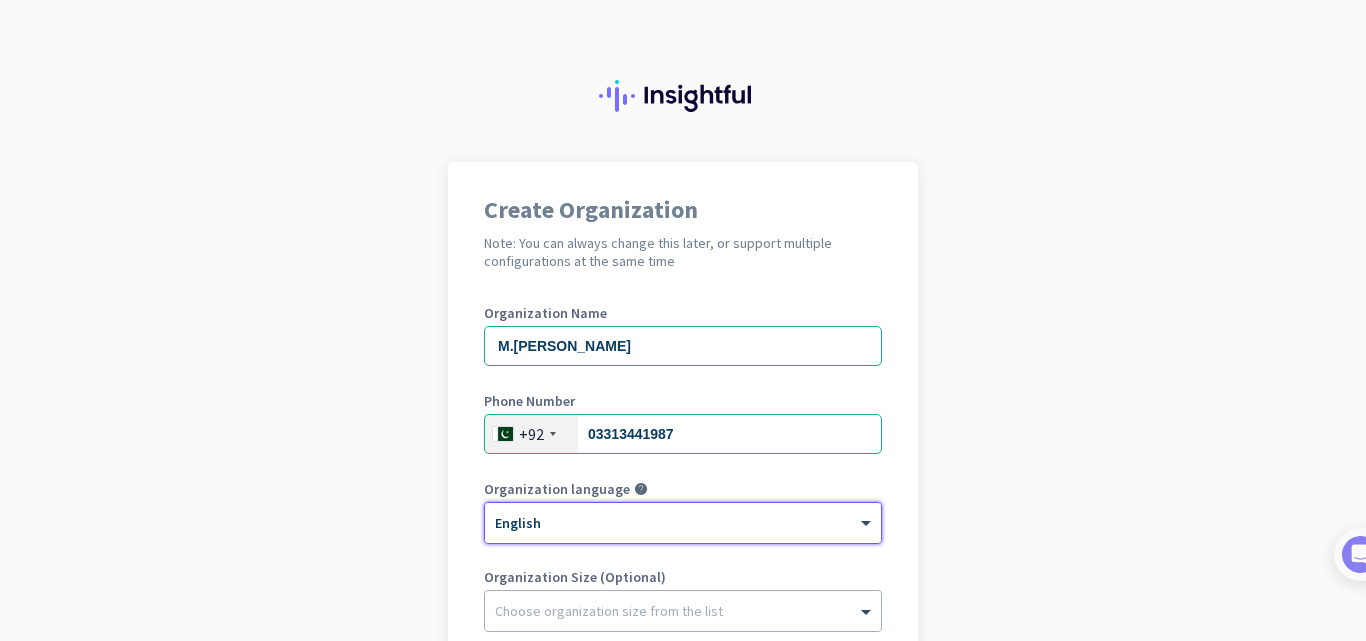 click on "Create Organization  Note: You can always change this later, or support multiple configurations at the same time  Organization Name M.HADYATULLAH SIDDIQUI Phone Number  +92  03313441987 Organization language help × English Organization Size (Optional) Choose organization size from the list Organization Time Zone × UTC+5 (PKT) - Karachi, Lahore, Faisalabad, Rawalpindi  I agree to  Terms of Service  and  Privacy Policy   Create Organization     Go back" 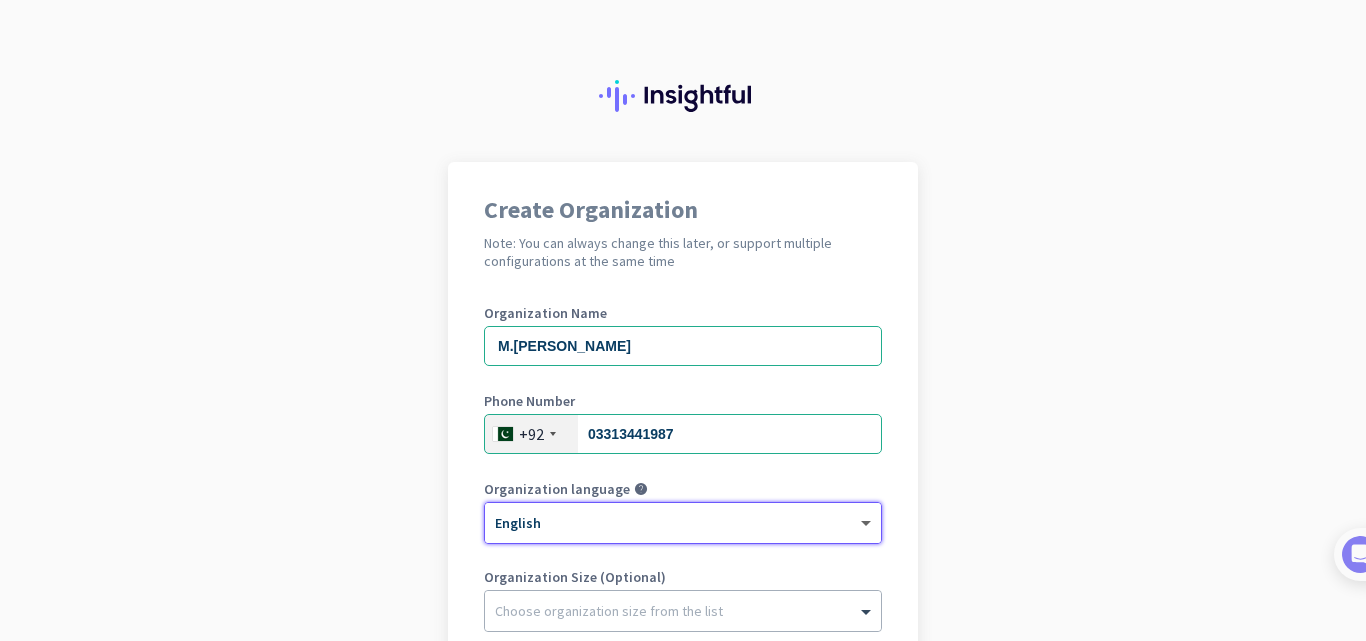 click 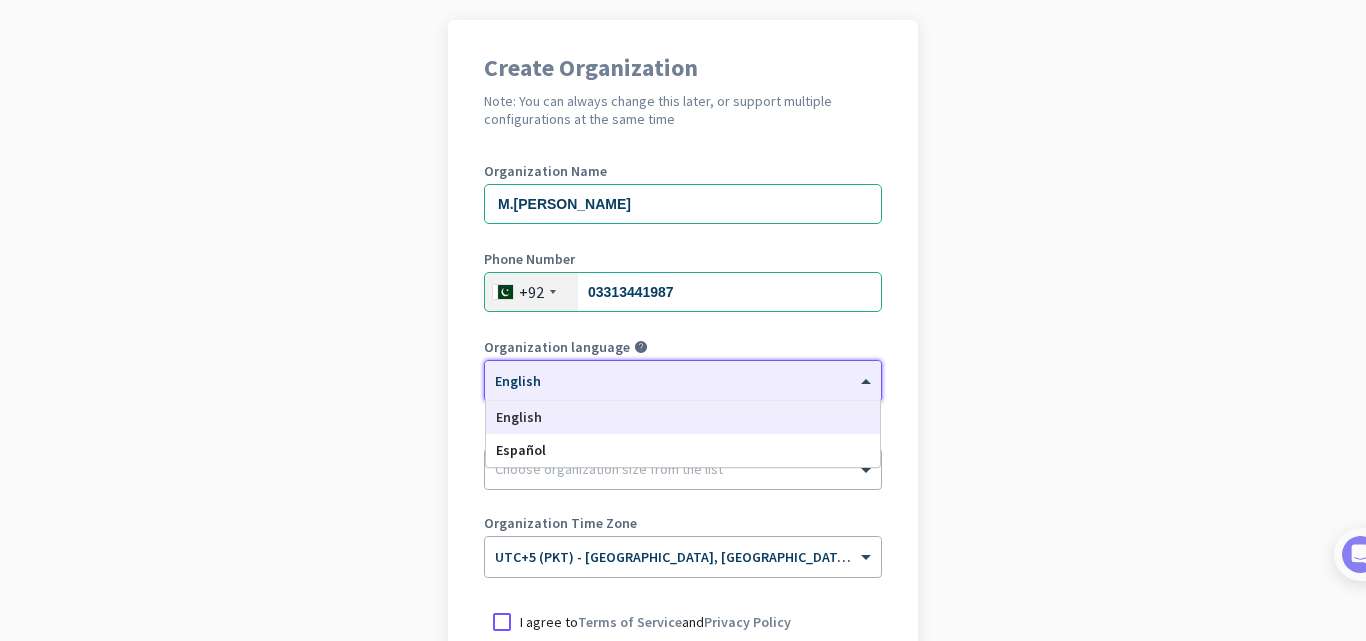 scroll, scrollTop: 150, scrollLeft: 0, axis: vertical 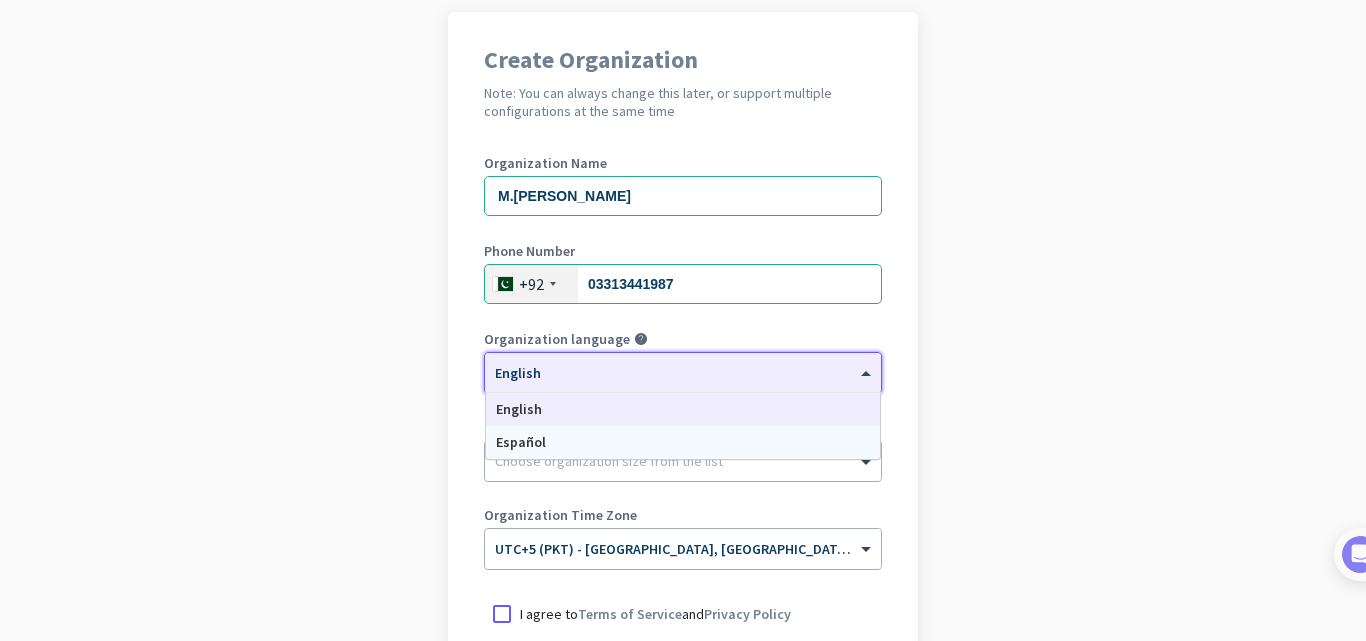 click on "Español" at bounding box center (683, 442) 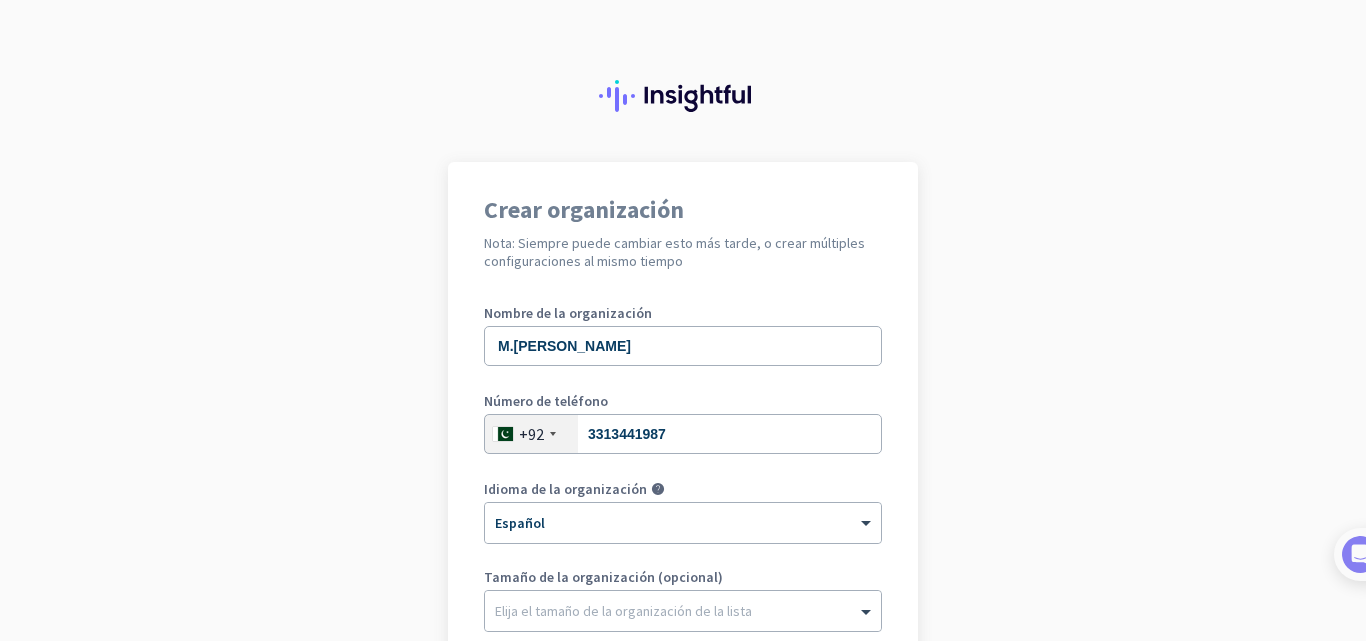 scroll, scrollTop: 0, scrollLeft: 0, axis: both 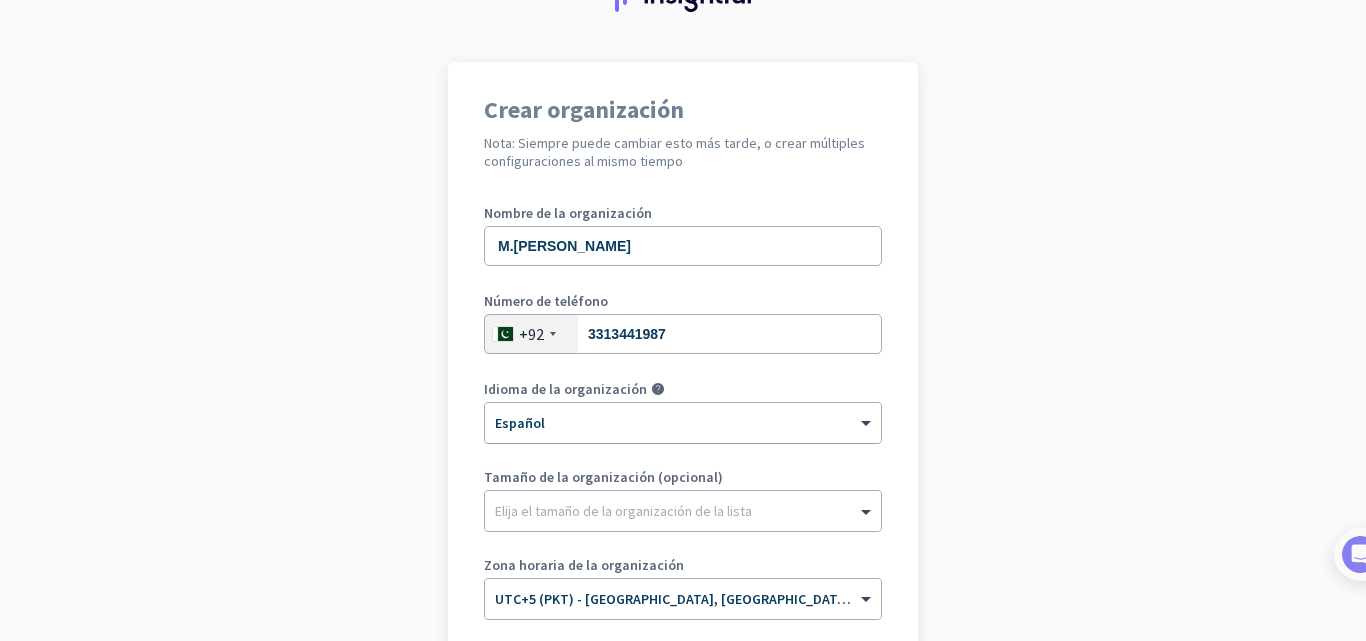 click 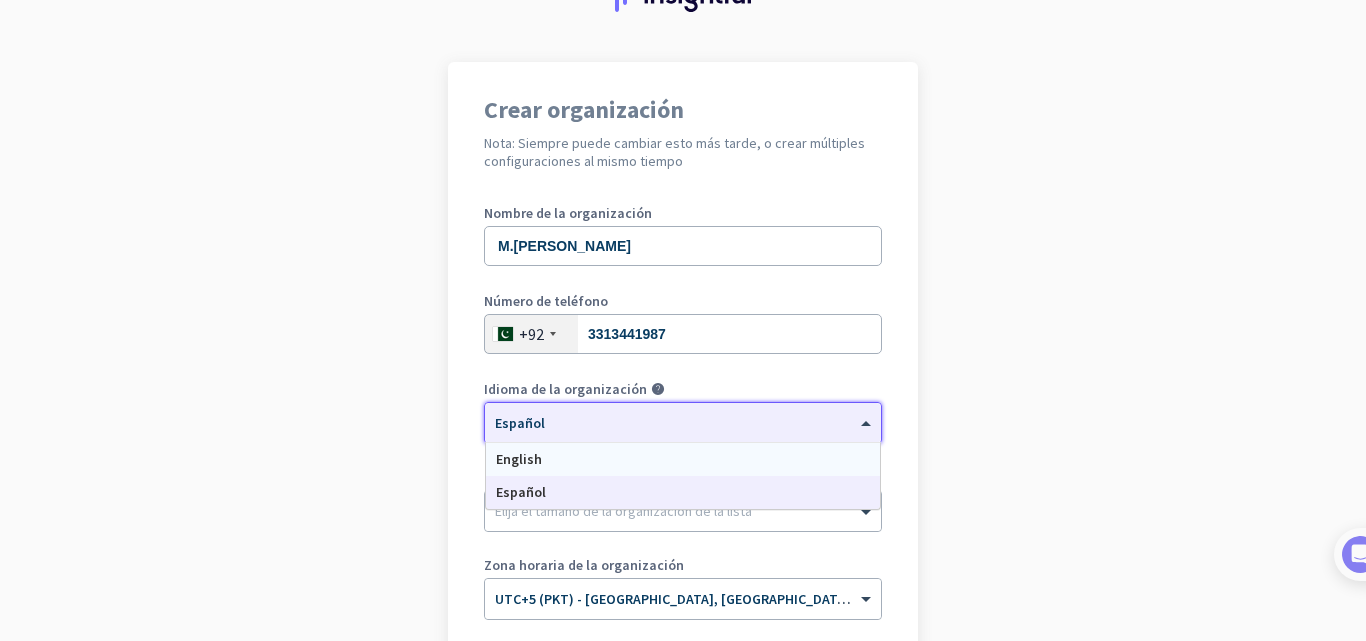 click on "English" at bounding box center [683, 459] 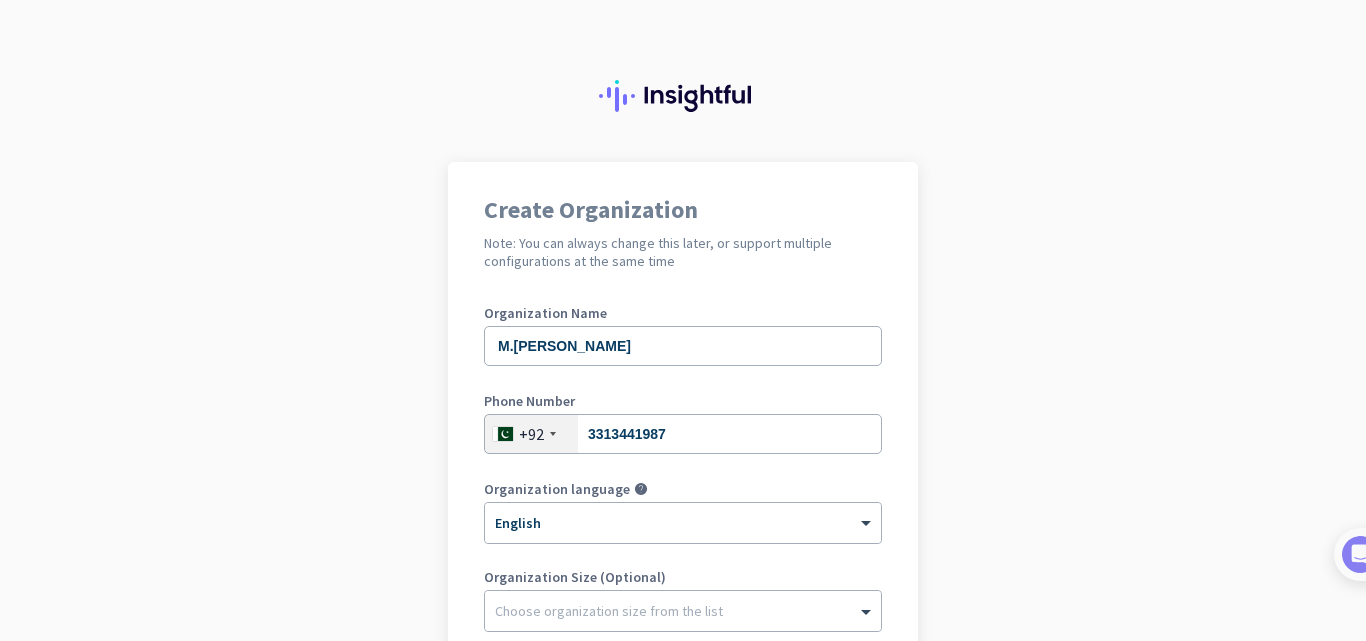 scroll, scrollTop: 0, scrollLeft: 0, axis: both 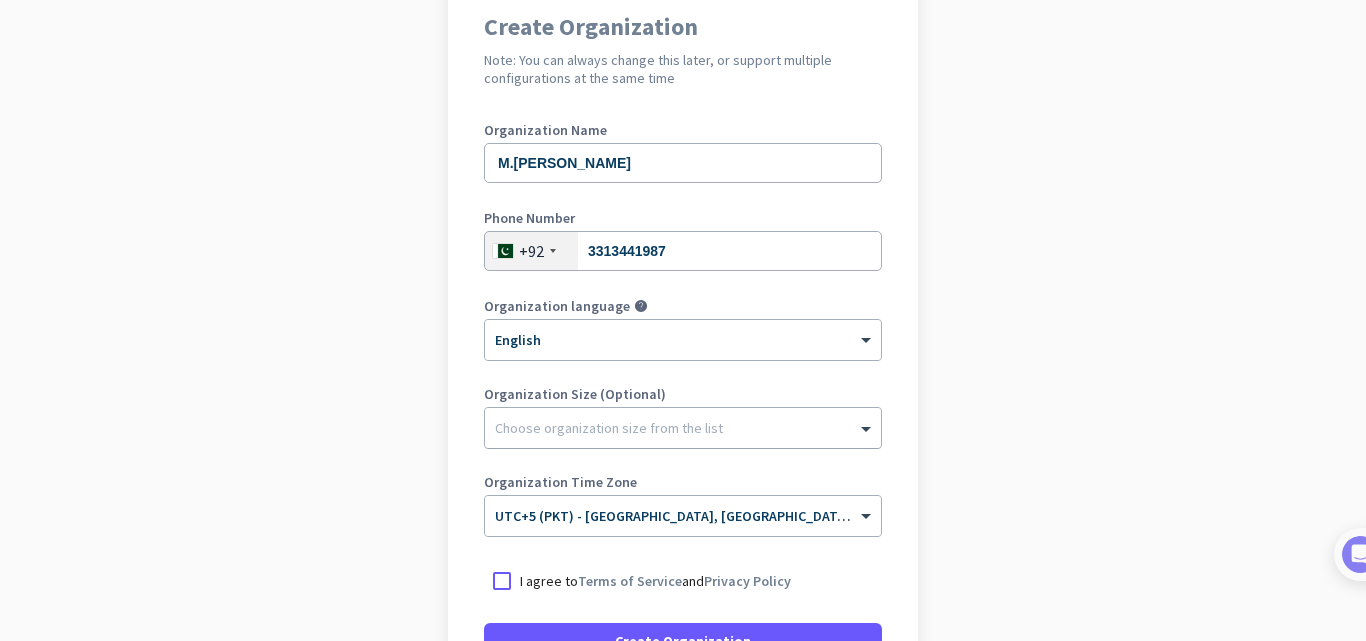 click on "Choose organization size from the list" 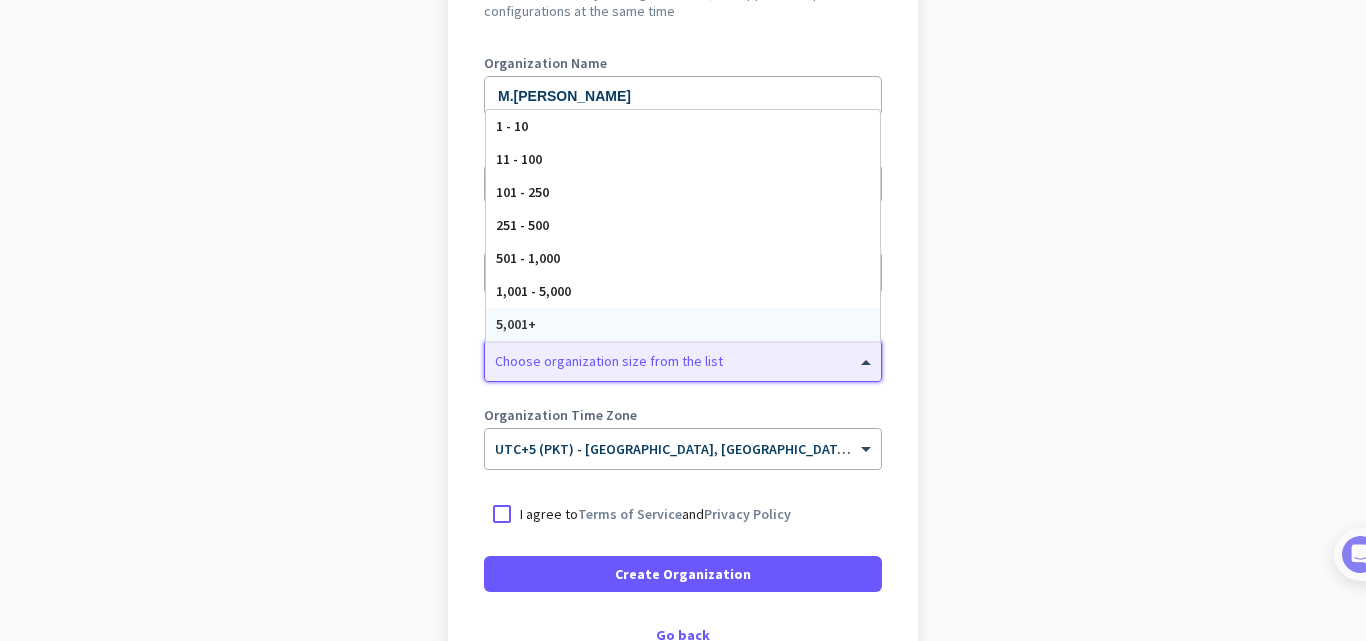 scroll, scrollTop: 217, scrollLeft: 0, axis: vertical 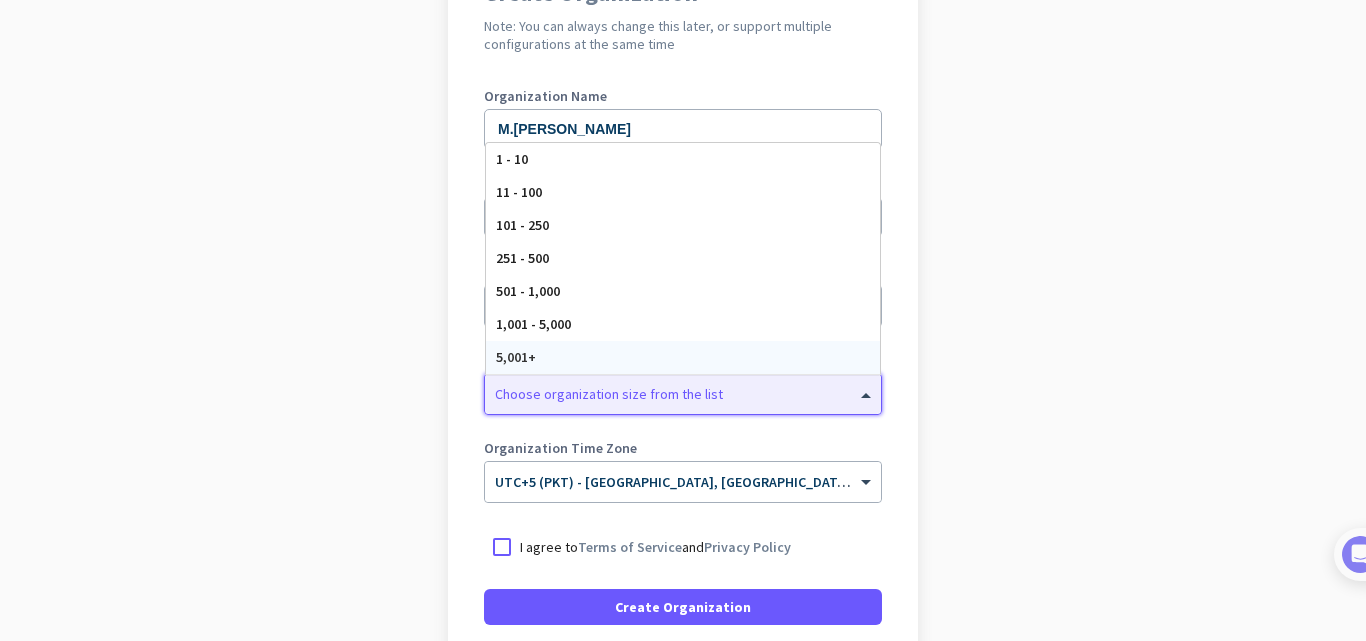 click on "5,001+" at bounding box center [683, 357] 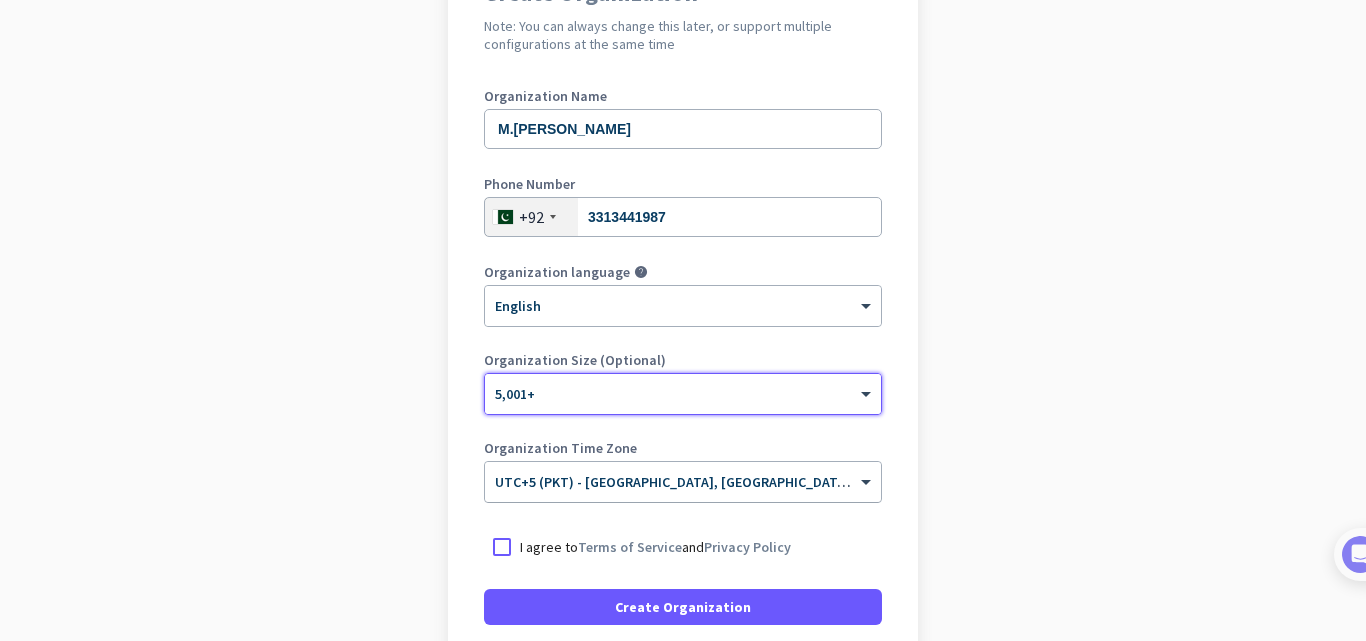 click 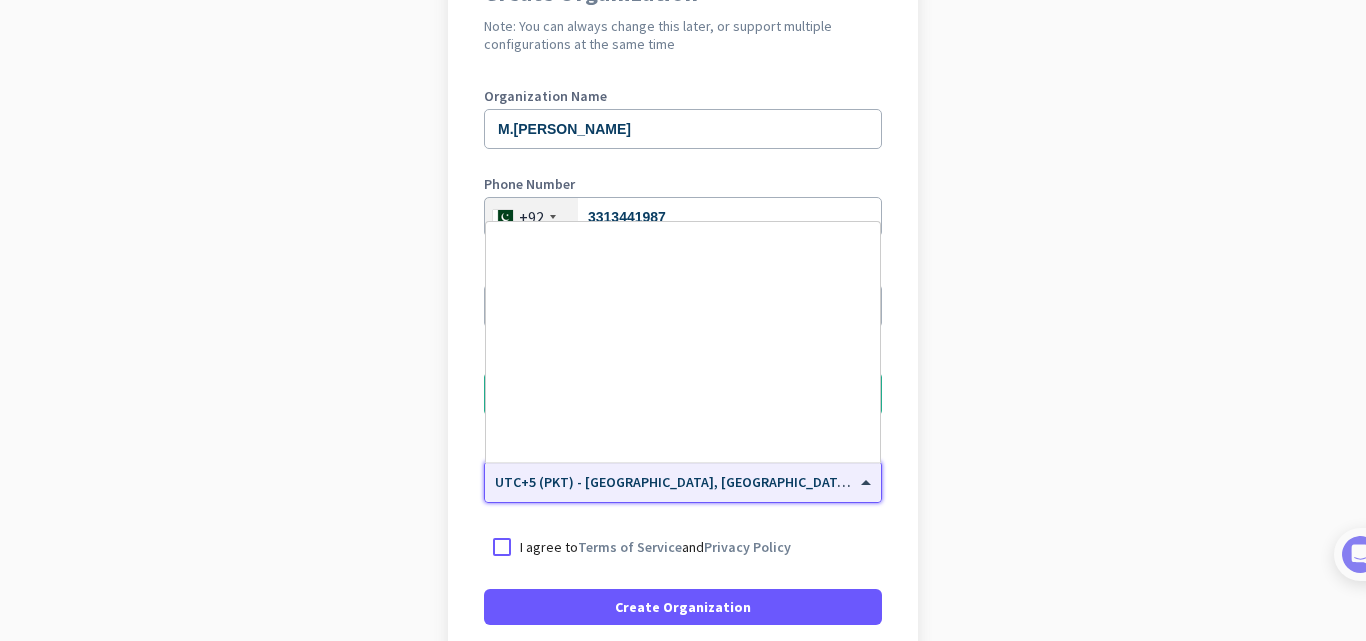 scroll, scrollTop: 7788, scrollLeft: 0, axis: vertical 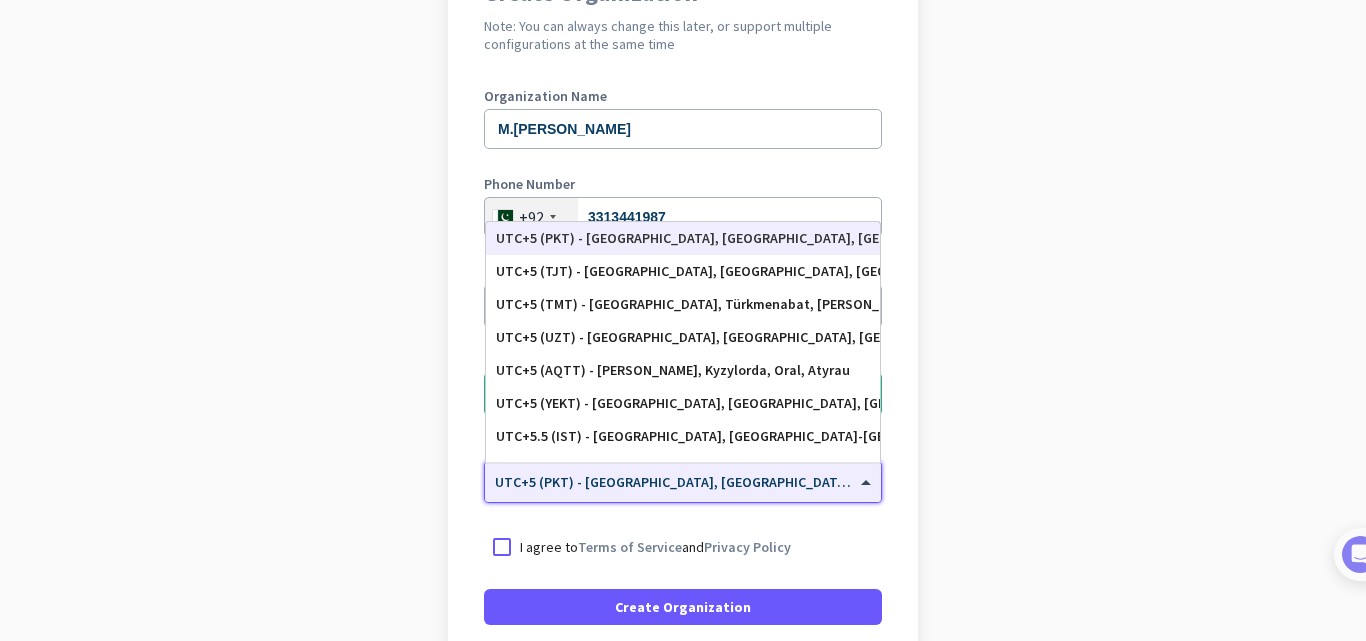 click on "UTC+5 (PKT) - [GEOGRAPHIC_DATA], [GEOGRAPHIC_DATA], [GEOGRAPHIC_DATA], [GEOGRAPHIC_DATA]" at bounding box center (683, 238) 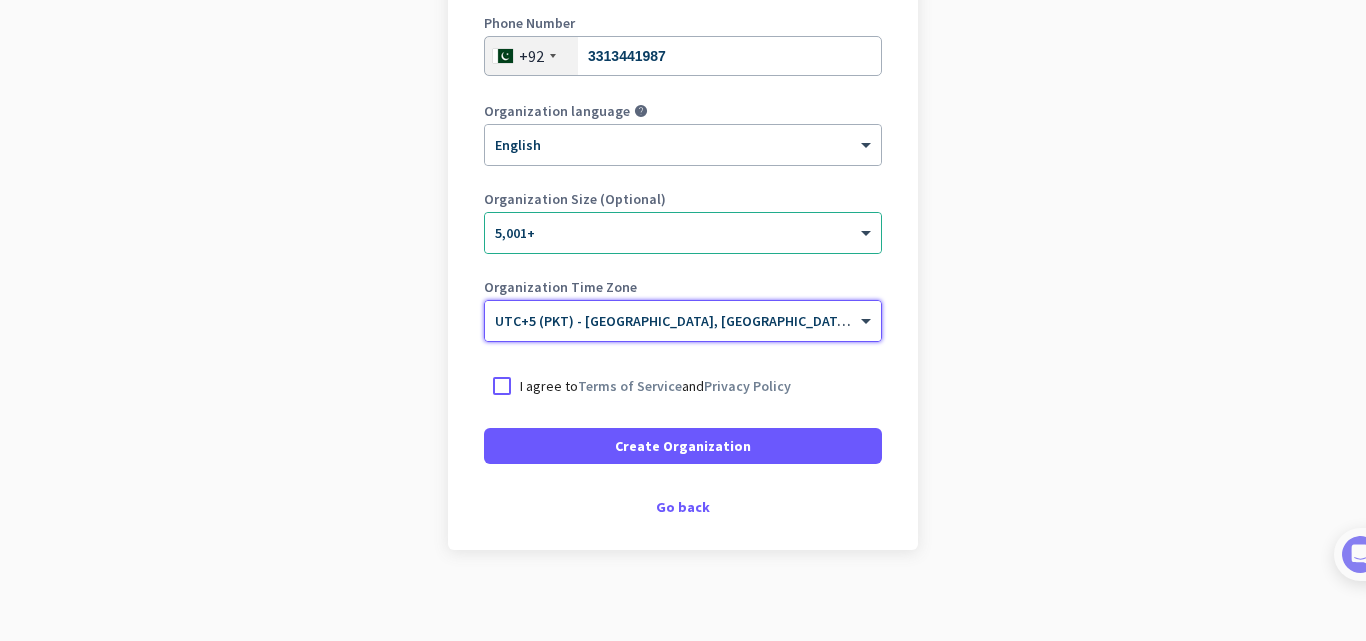 scroll, scrollTop: 387, scrollLeft: 0, axis: vertical 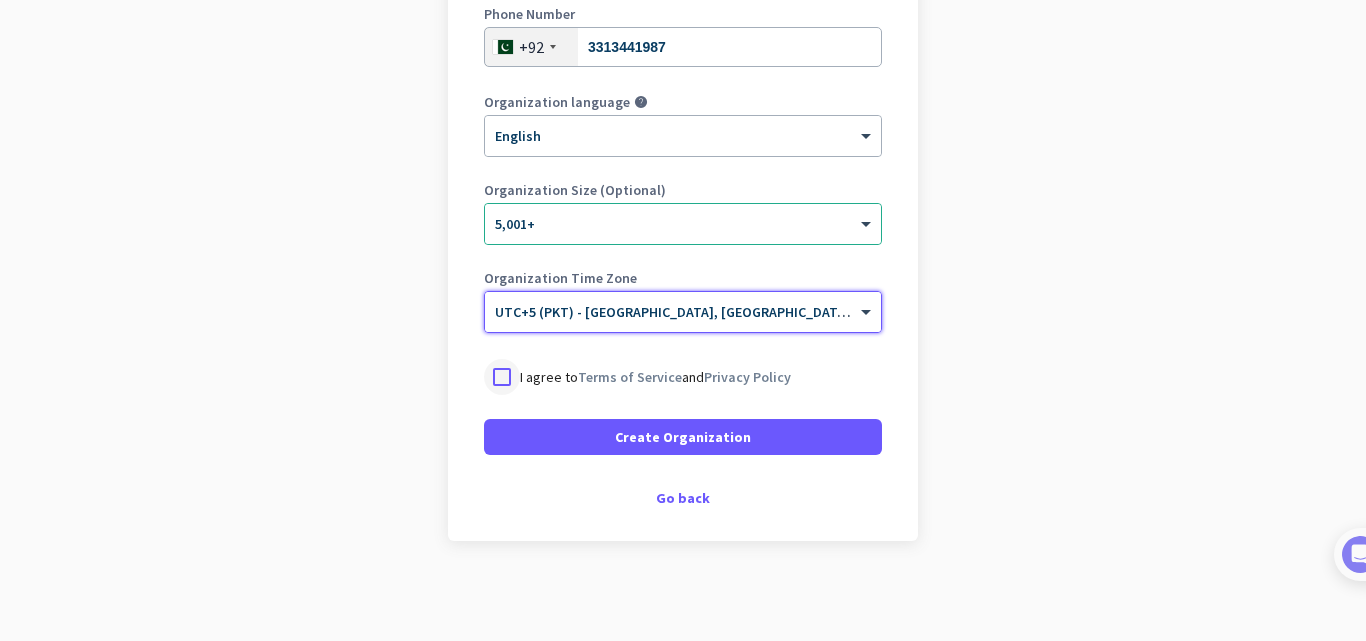 click at bounding box center (502, 377) 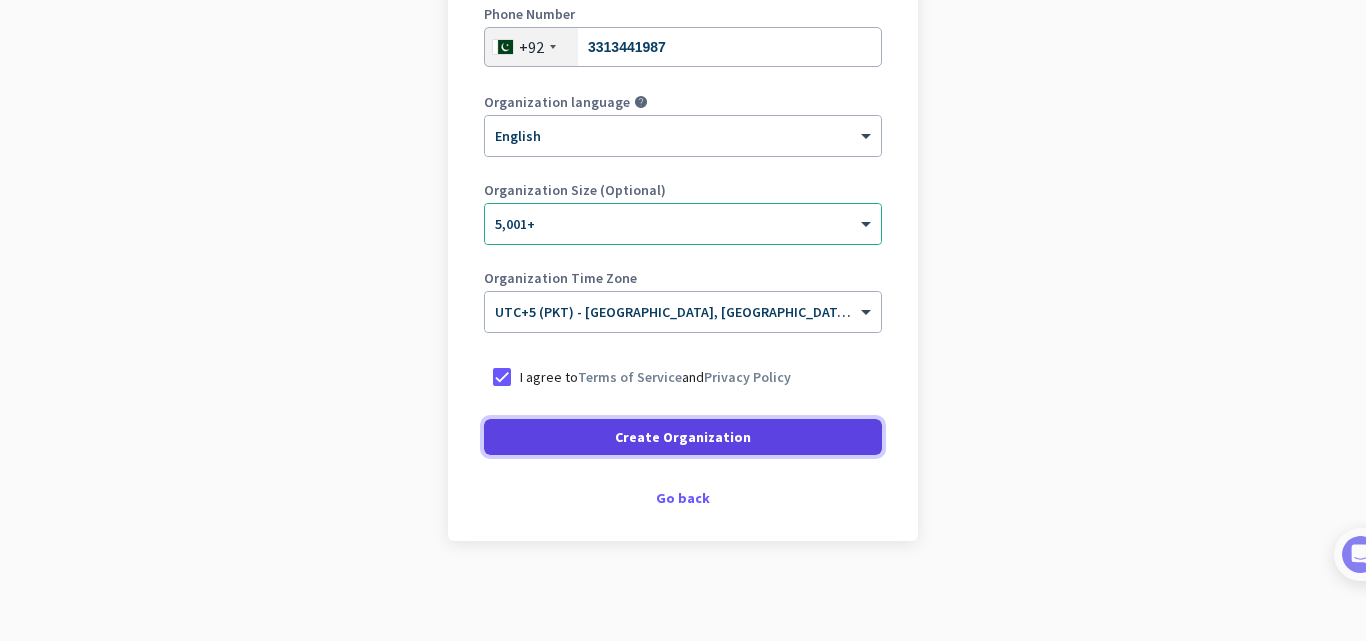 click on "Create Organization" 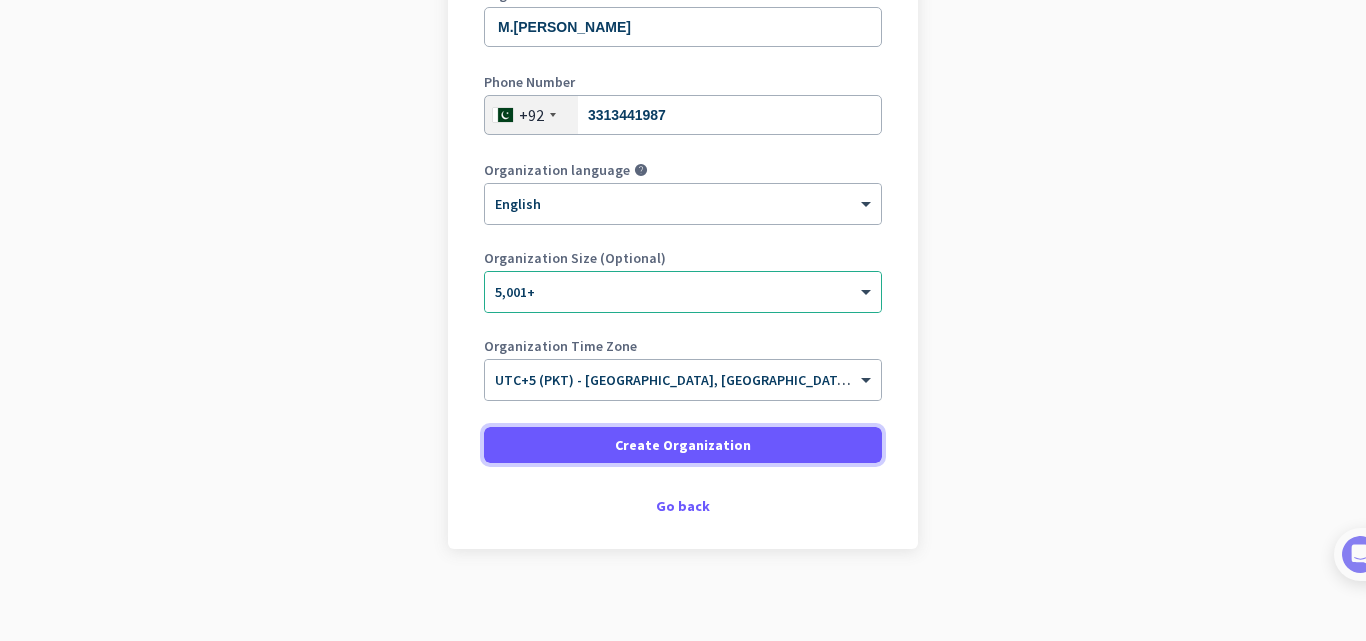 scroll, scrollTop: 327, scrollLeft: 0, axis: vertical 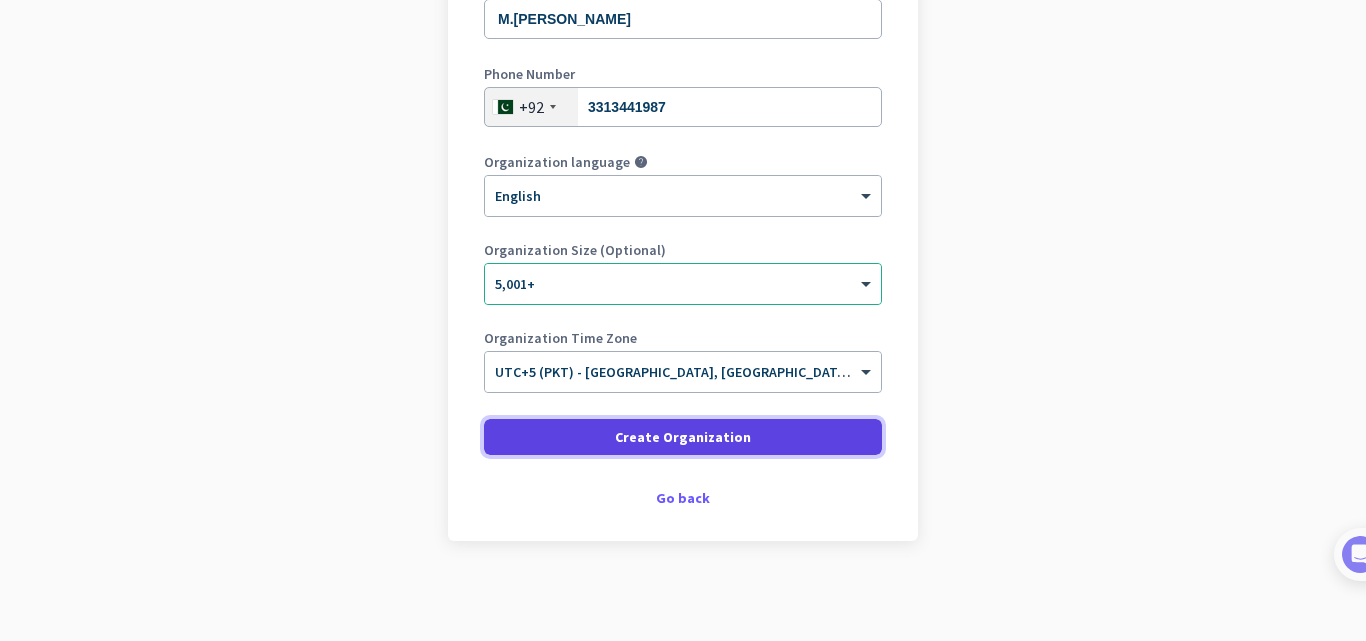click 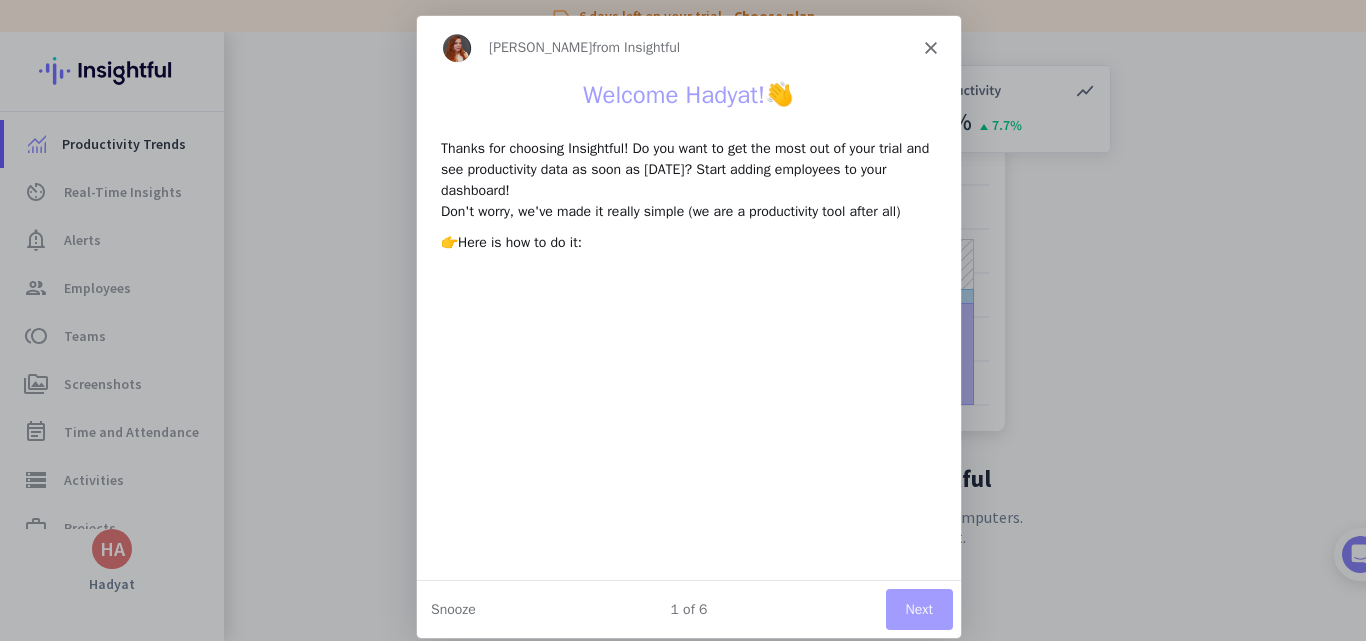 scroll, scrollTop: 0, scrollLeft: 0, axis: both 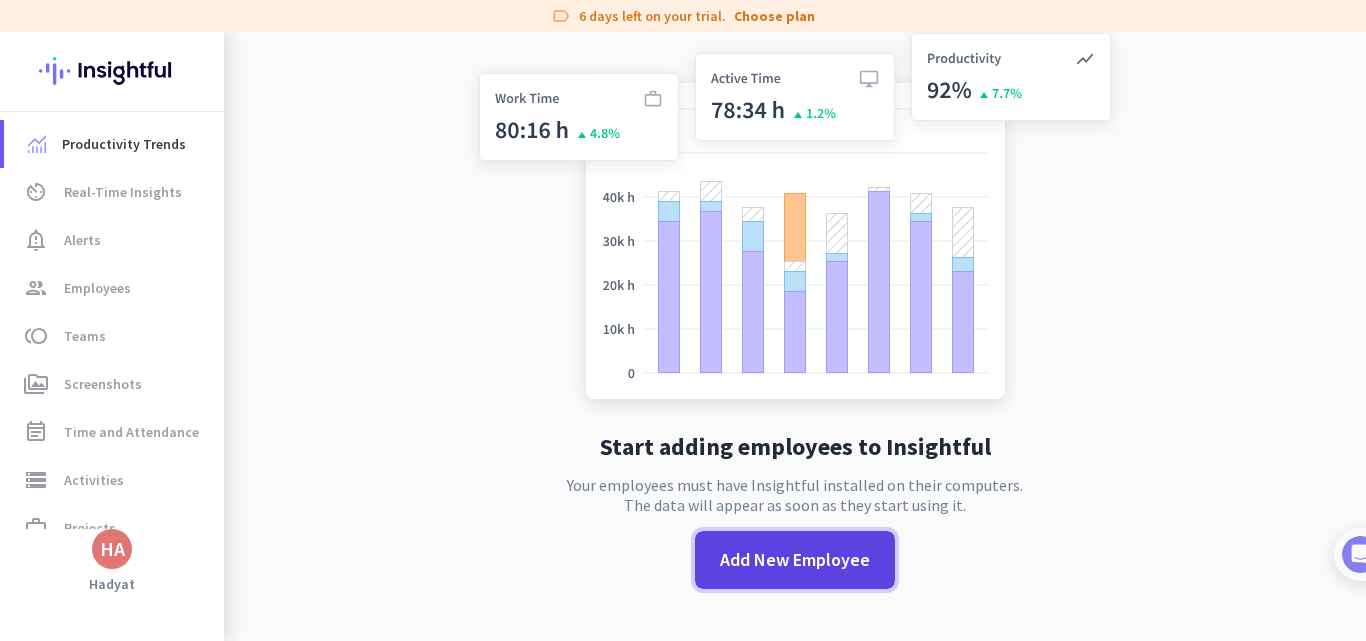 click on "Add New Employee" 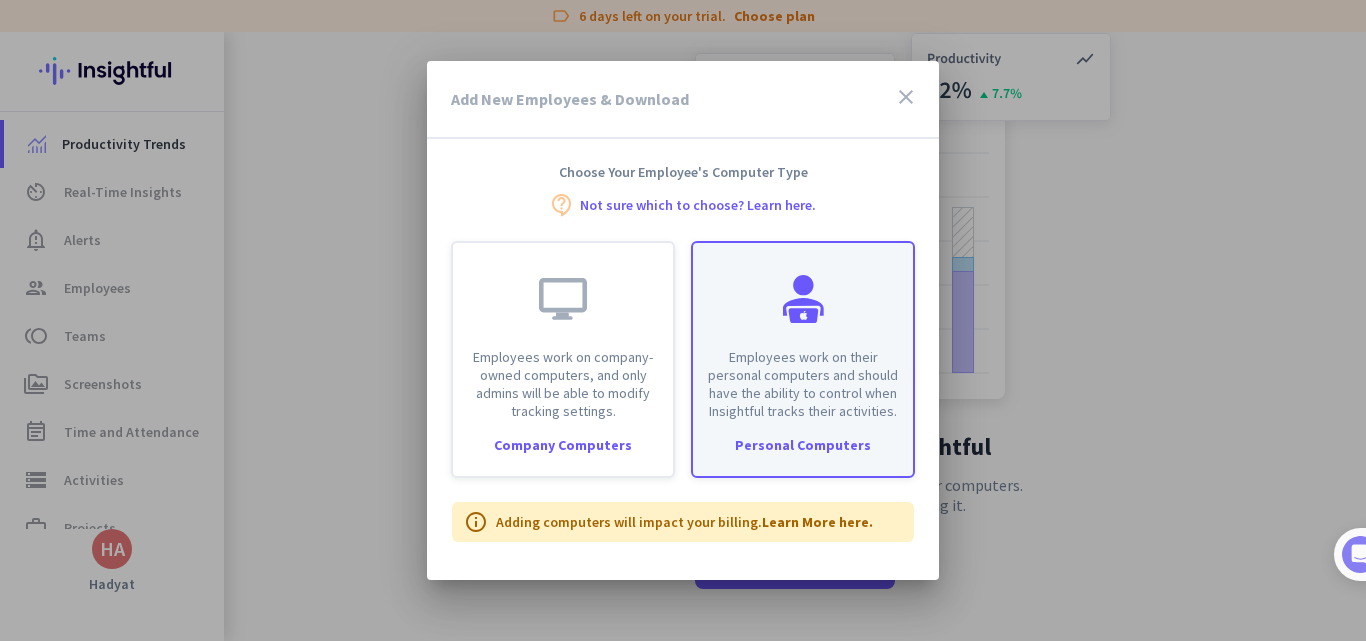 click on "Employees work on their personal computers and should have the ability to control when Insightful tracks their activities." at bounding box center [803, 384] 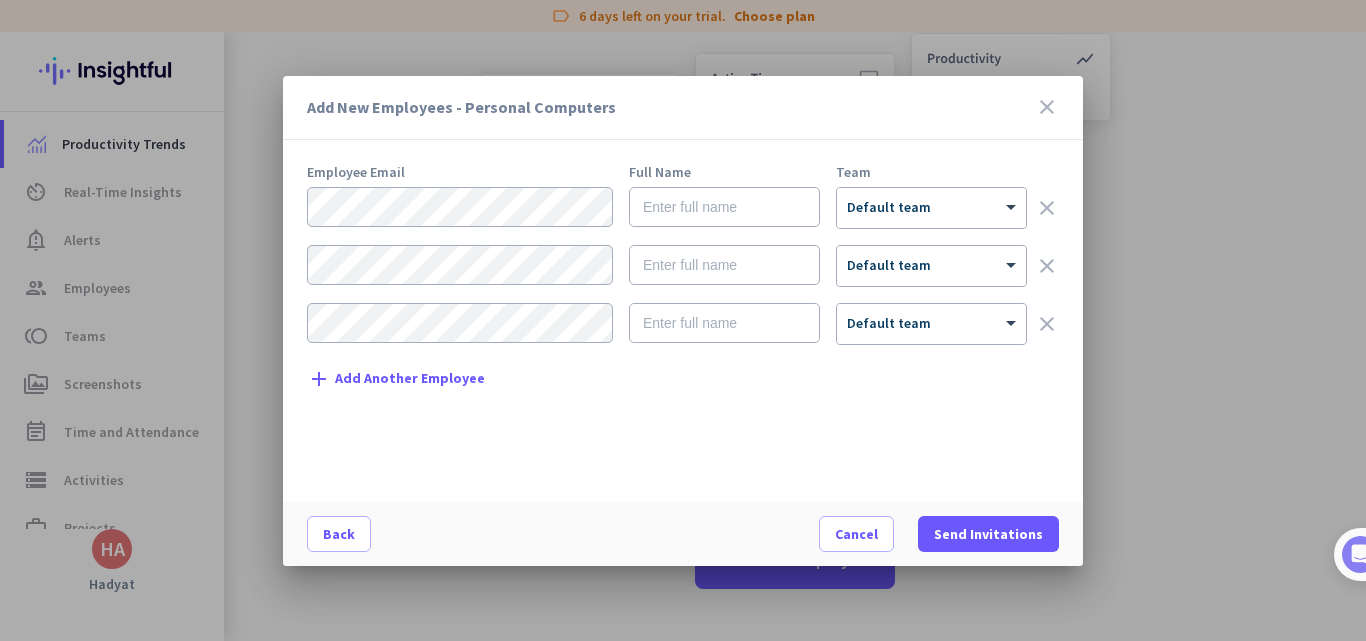 click on "close" at bounding box center (1047, 107) 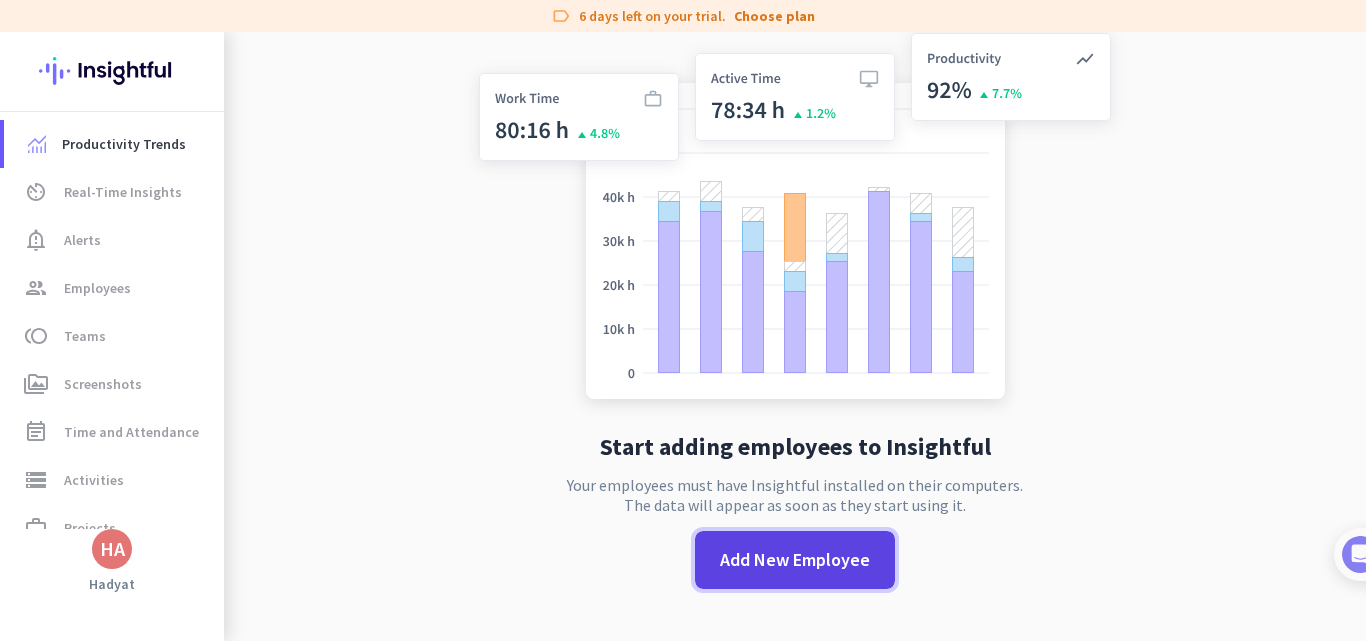 click on "Add New Employee" 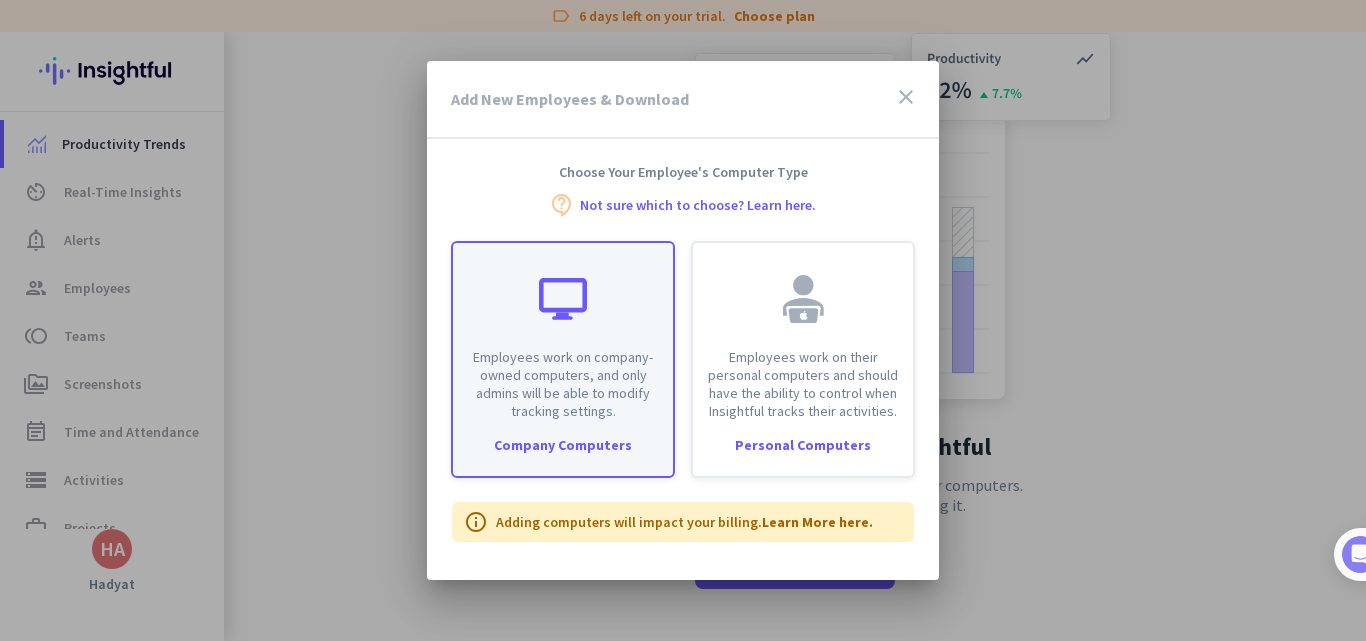 click on "Employees work on company-owned computers, and only admins will be able to modify tracking settings." at bounding box center [563, 384] 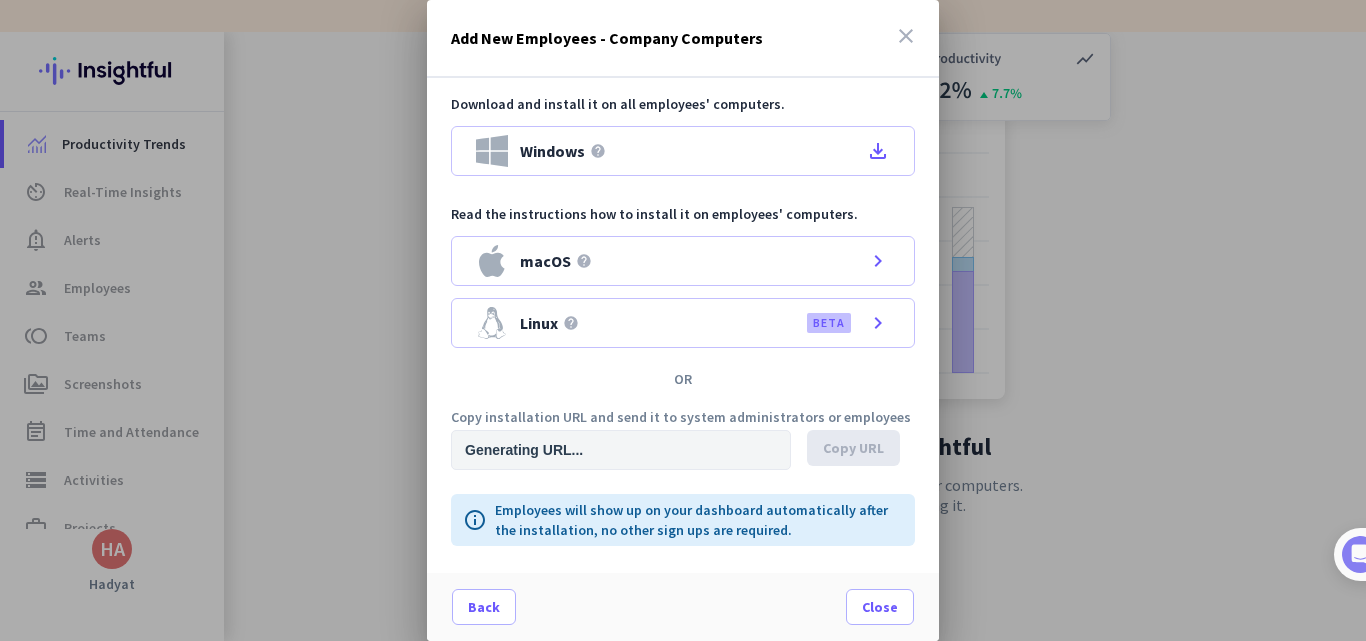 type on "[URL][DOMAIN_NAME]" 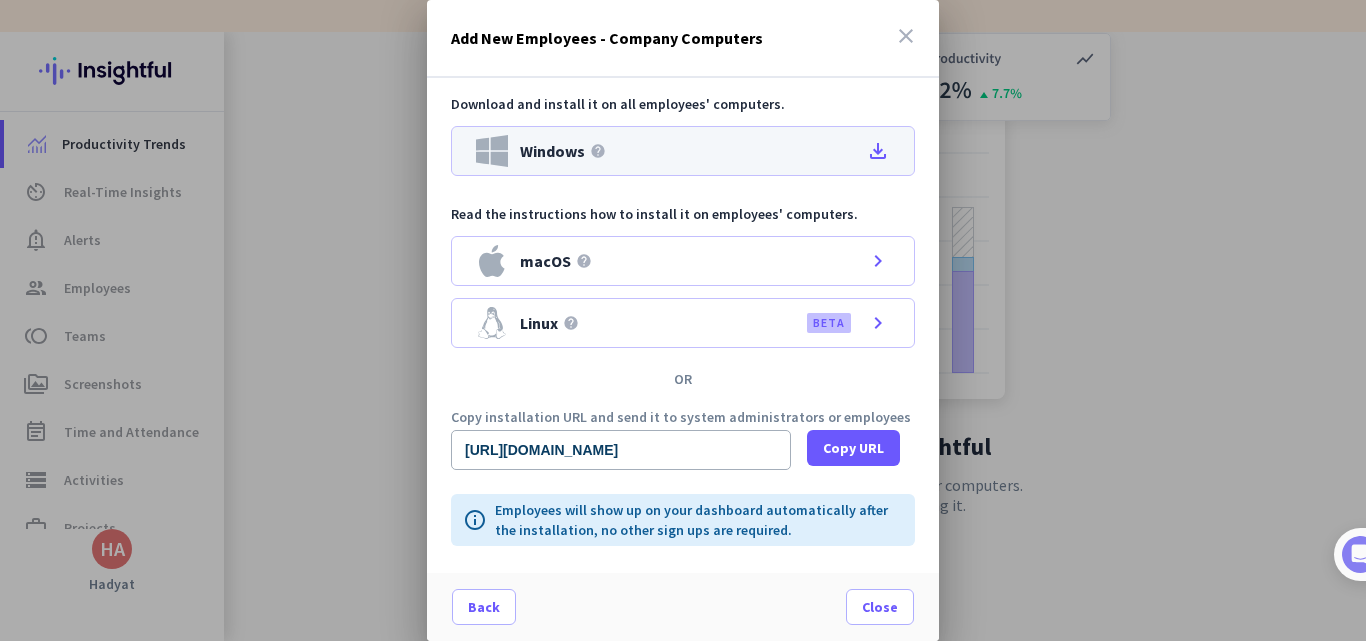 click on "Windows  help  file_download" at bounding box center (683, 151) 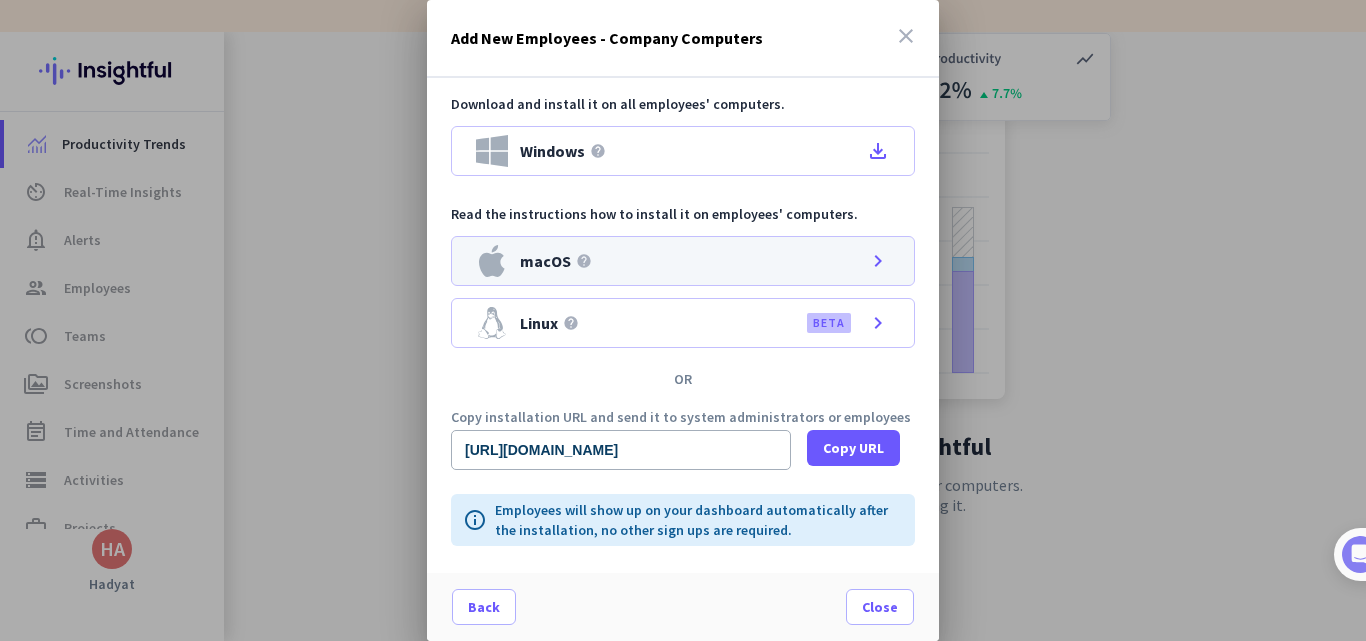 click on "macOS  help   chevron_right" at bounding box center [683, 261] 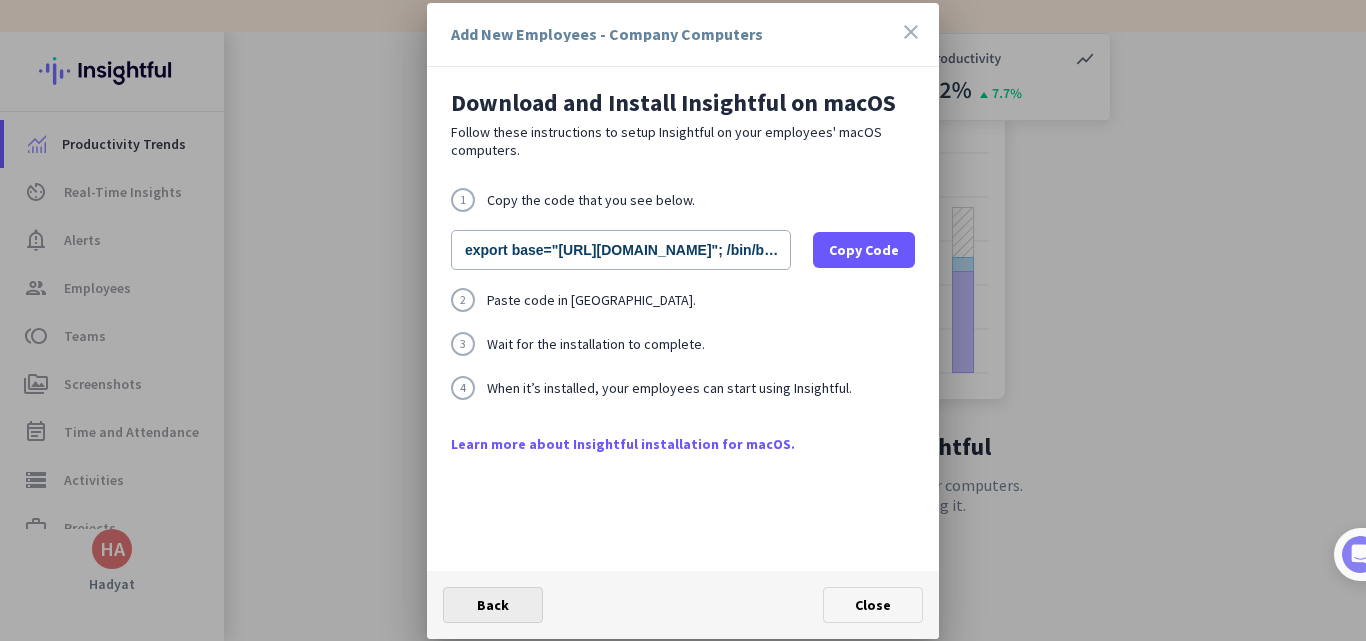 click on "Back" at bounding box center [493, 605] 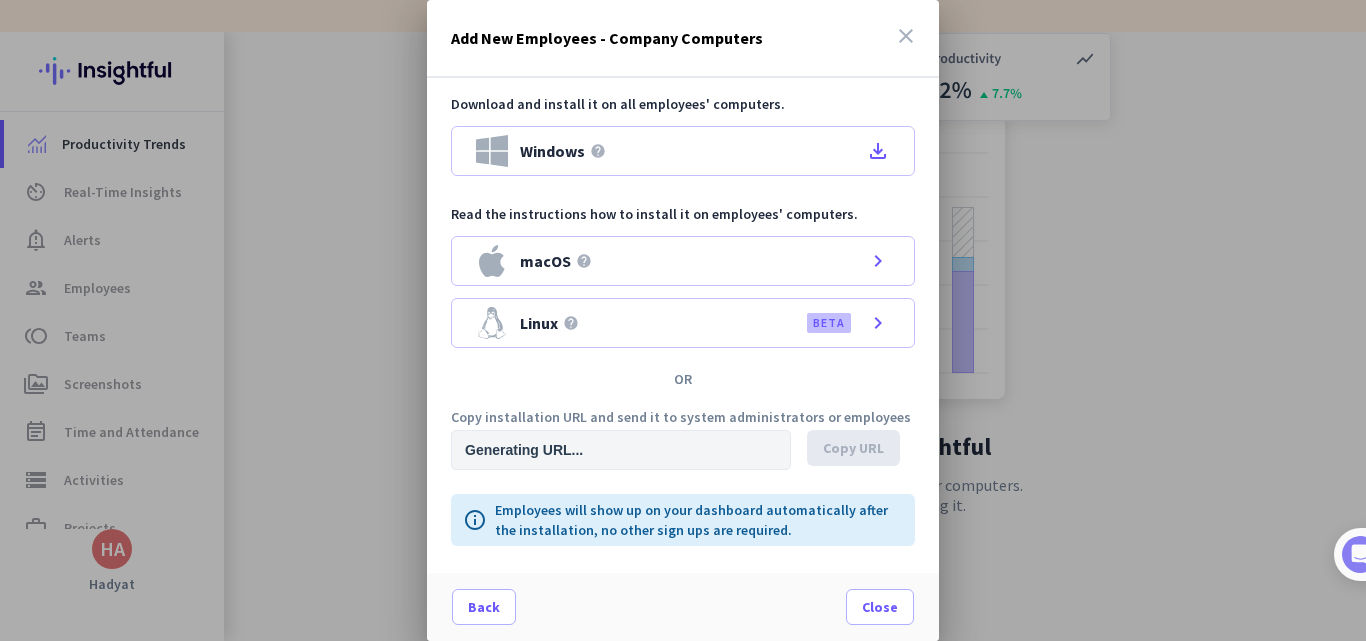 type on "[URL][DOMAIN_NAME]" 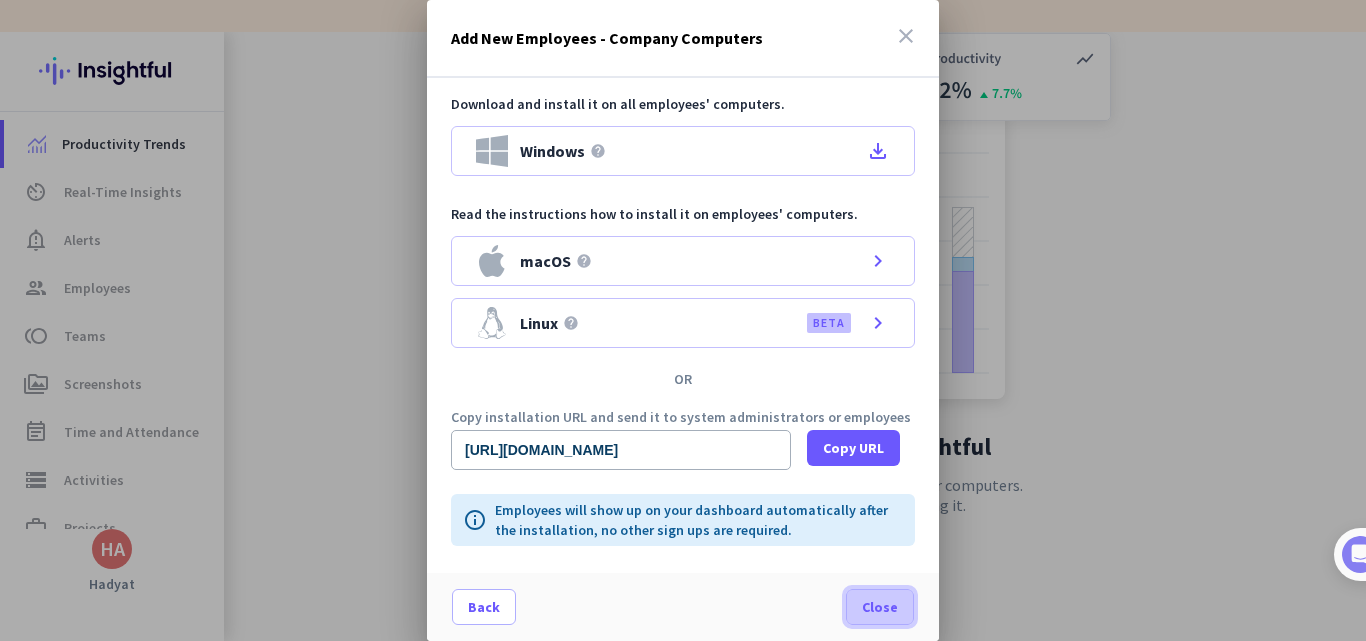 click on "Close" at bounding box center [880, 607] 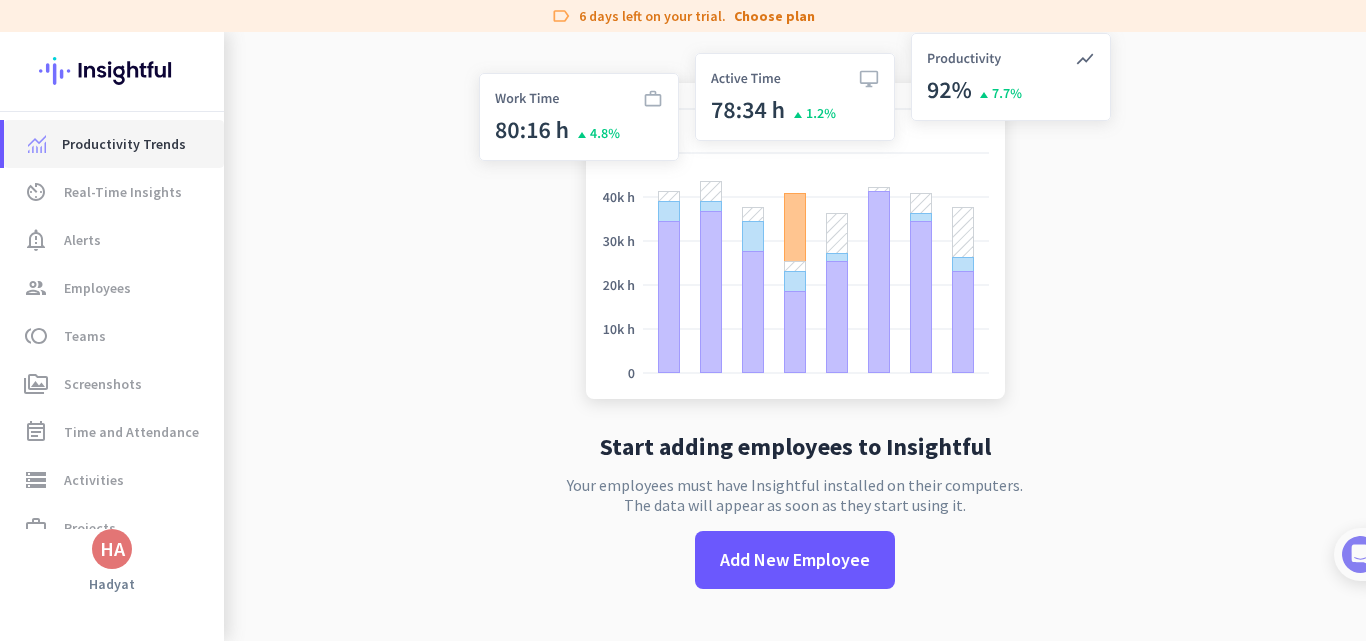 click on "Productivity Trends" 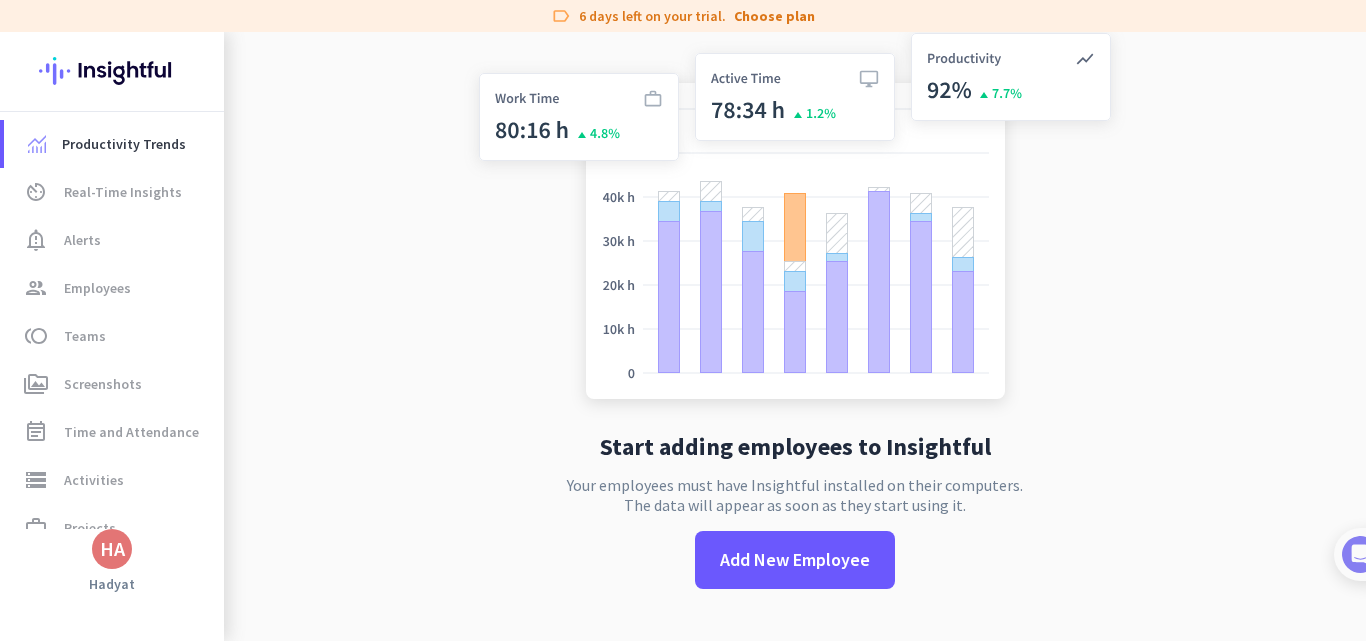 click 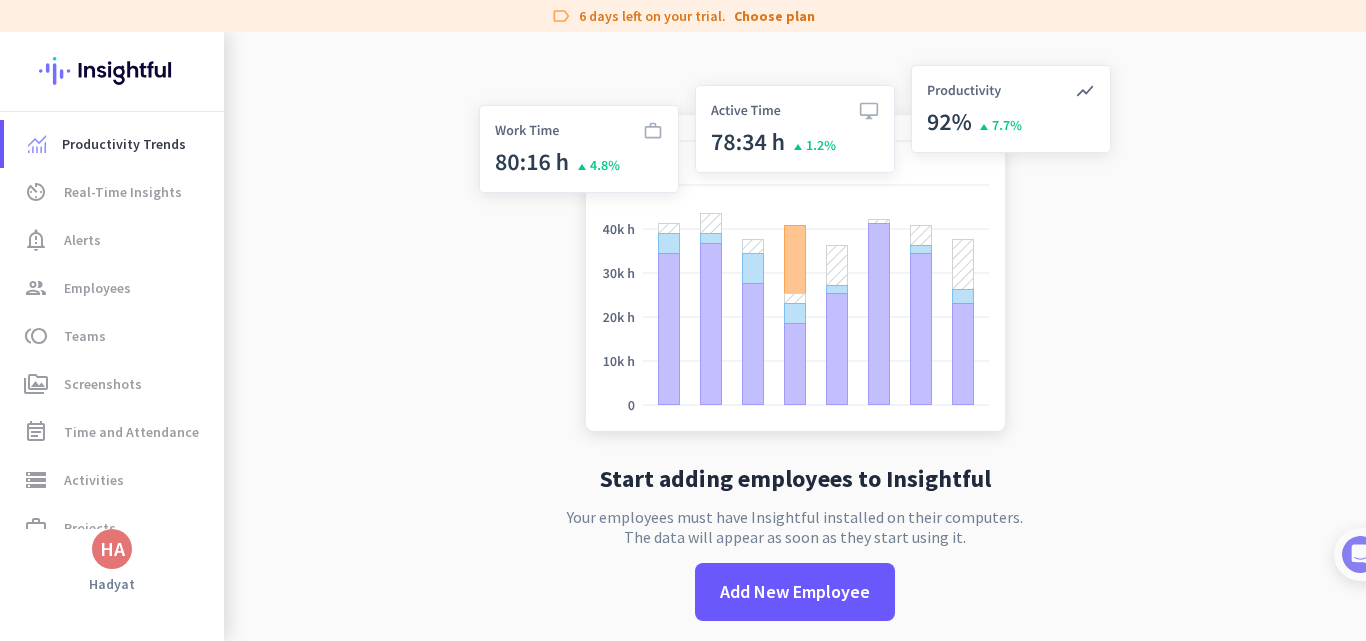 scroll, scrollTop: 32, scrollLeft: 0, axis: vertical 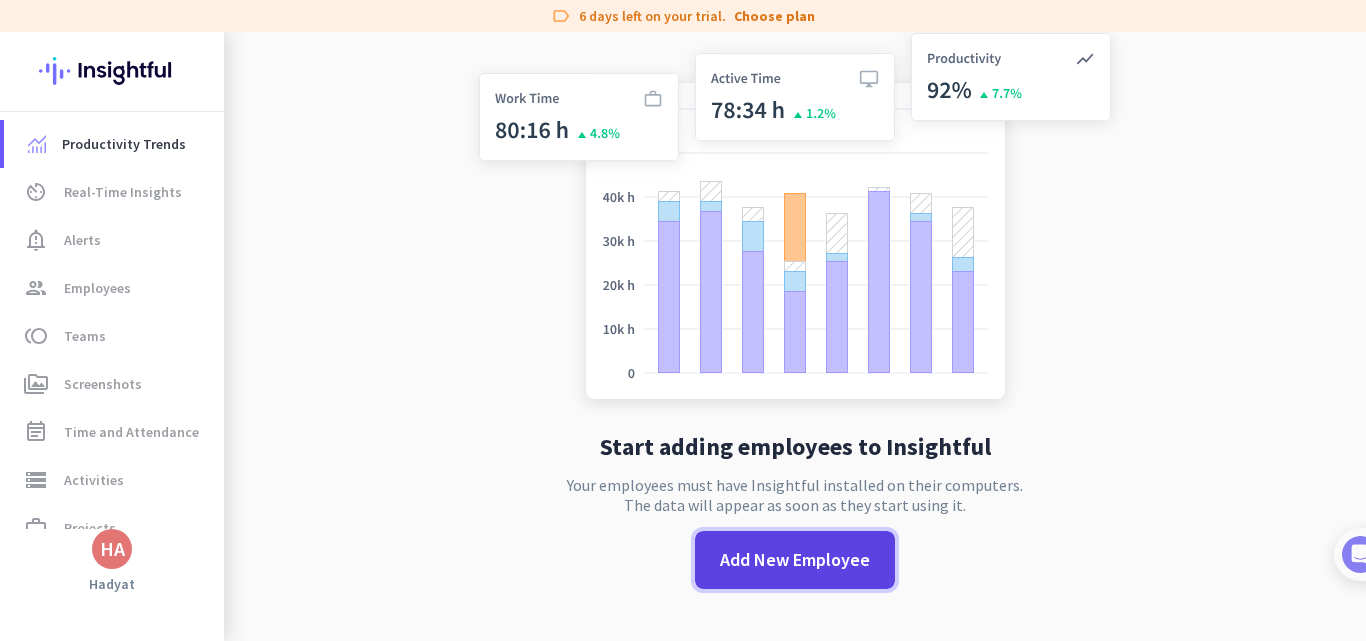 click 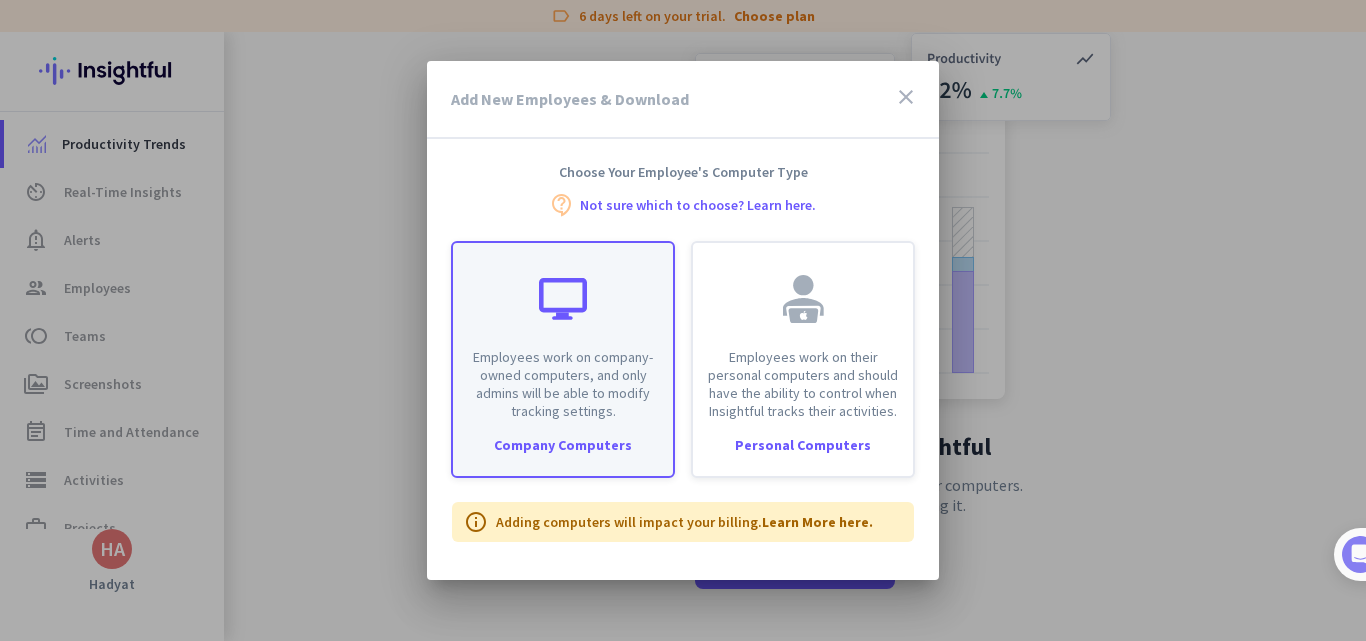 click on "Employees work on company-owned computers, and only admins will be able to modify tracking settings." at bounding box center [563, 384] 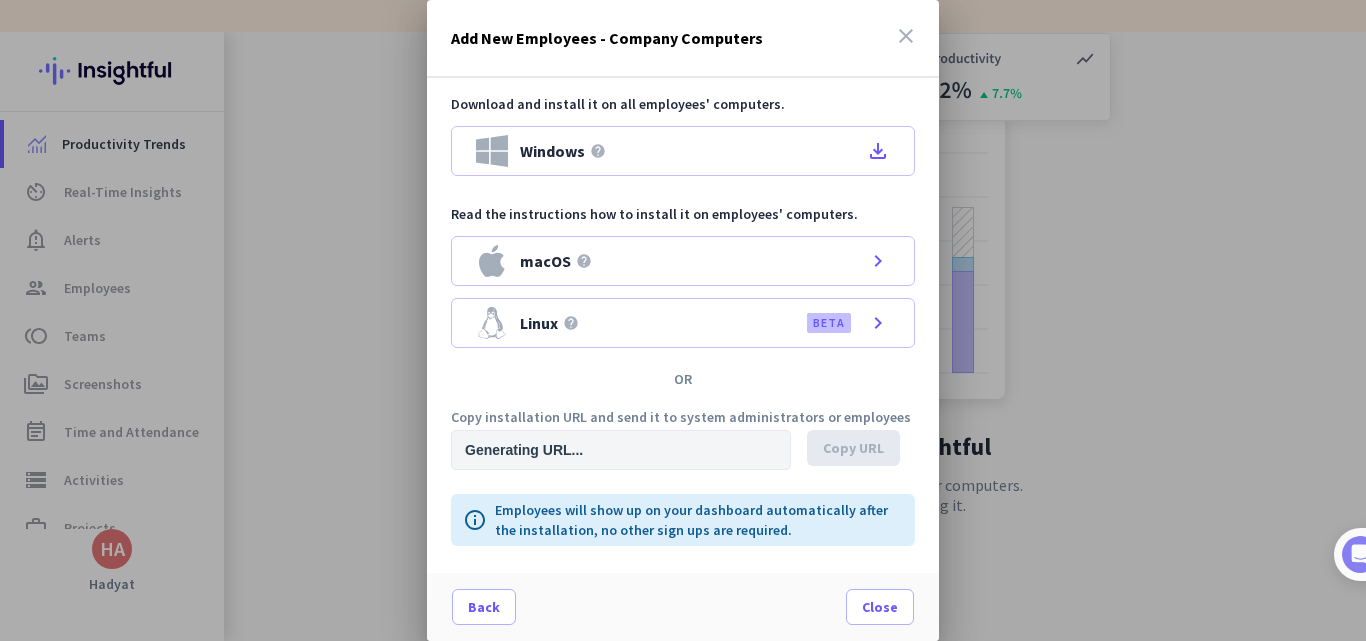 type on "[URL][DOMAIN_NAME]" 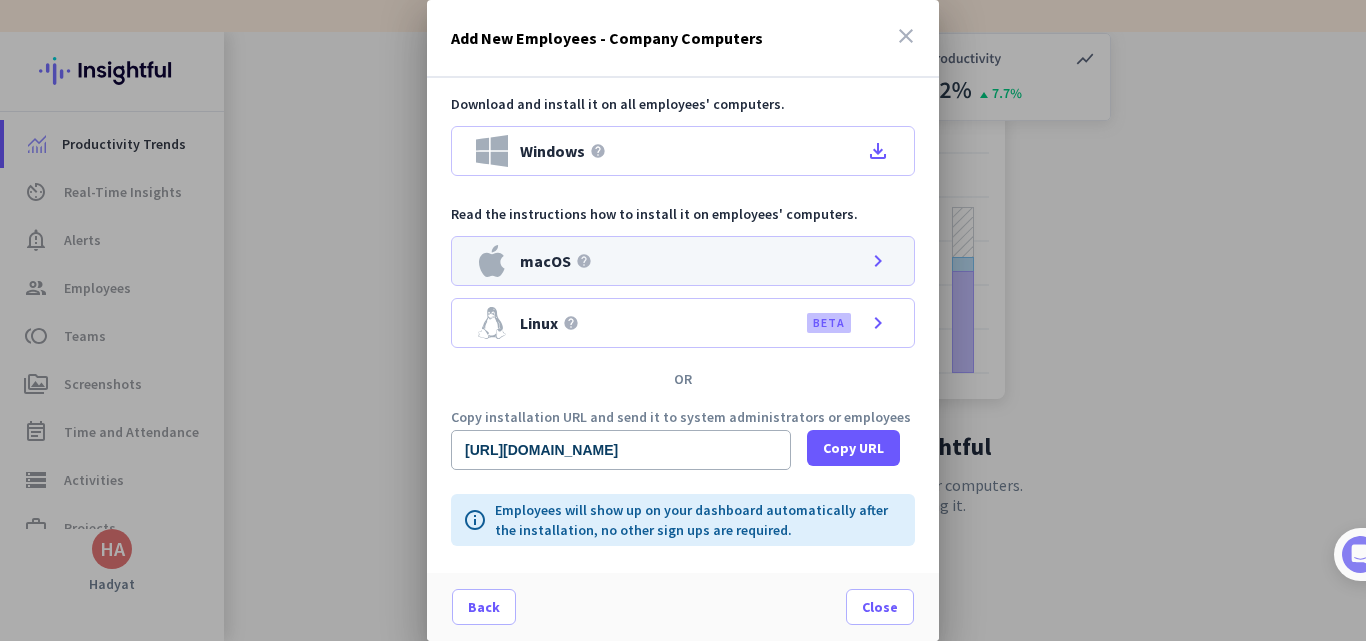 click on "macOS  help   chevron_right" at bounding box center [683, 261] 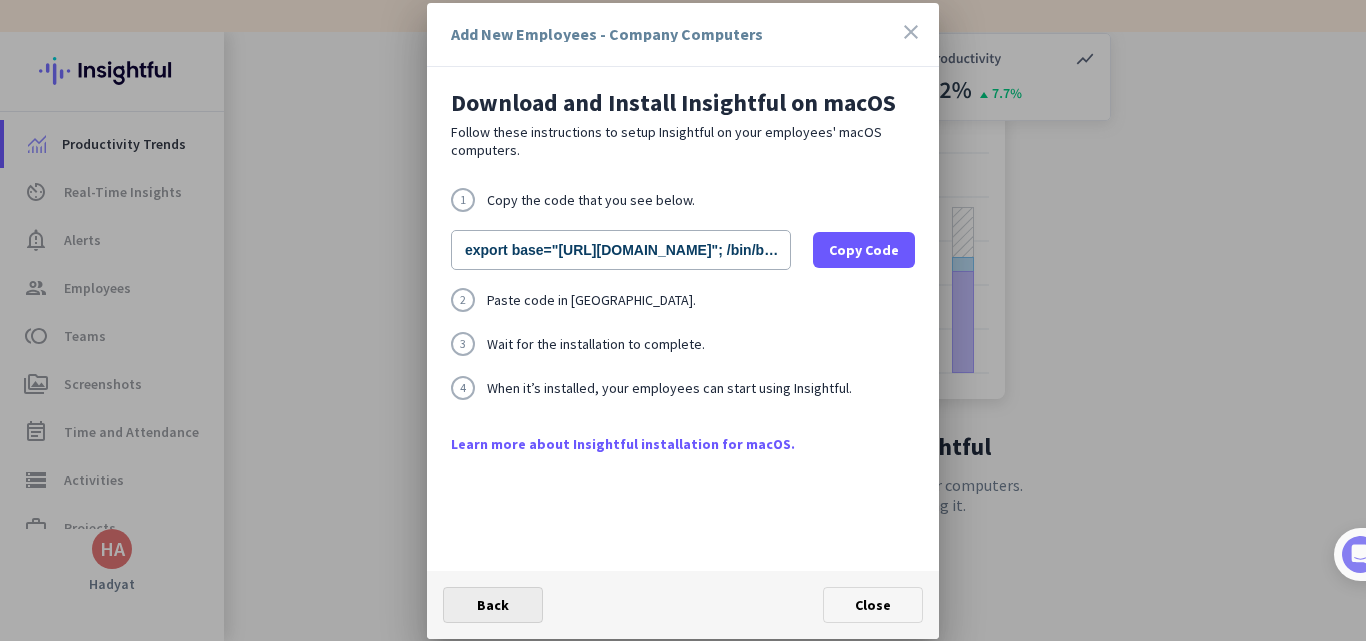 click on "Back" at bounding box center [493, 605] 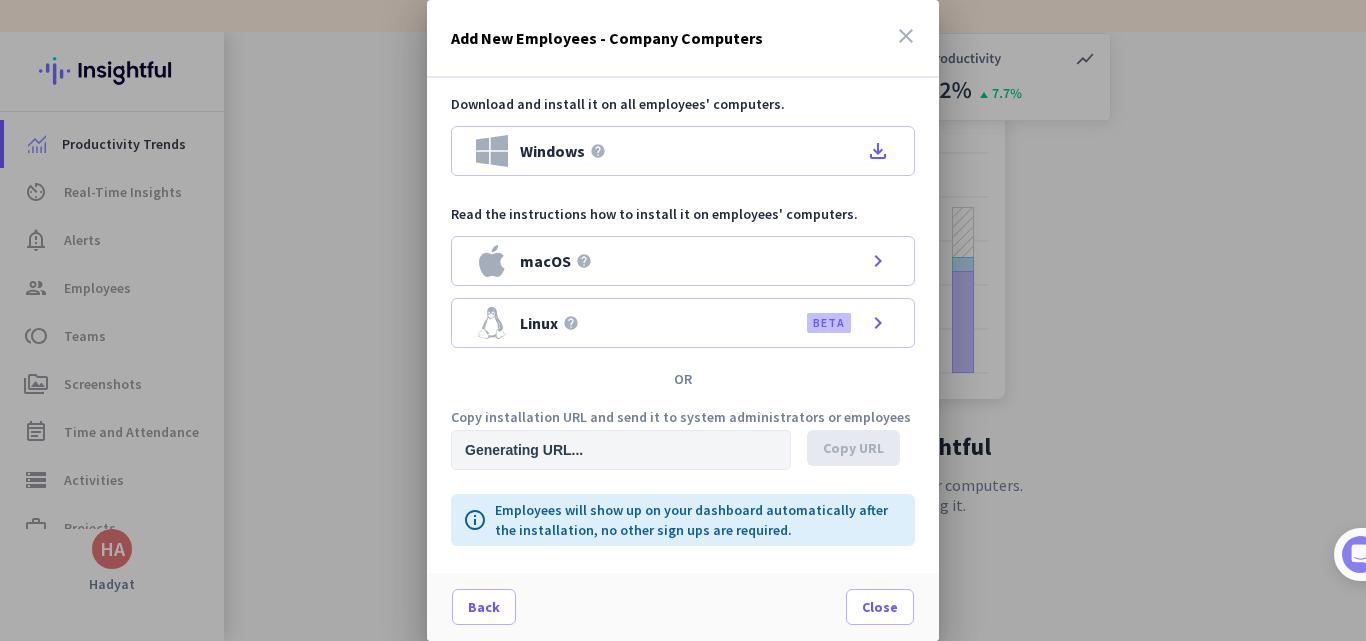 type on "[URL][DOMAIN_NAME]" 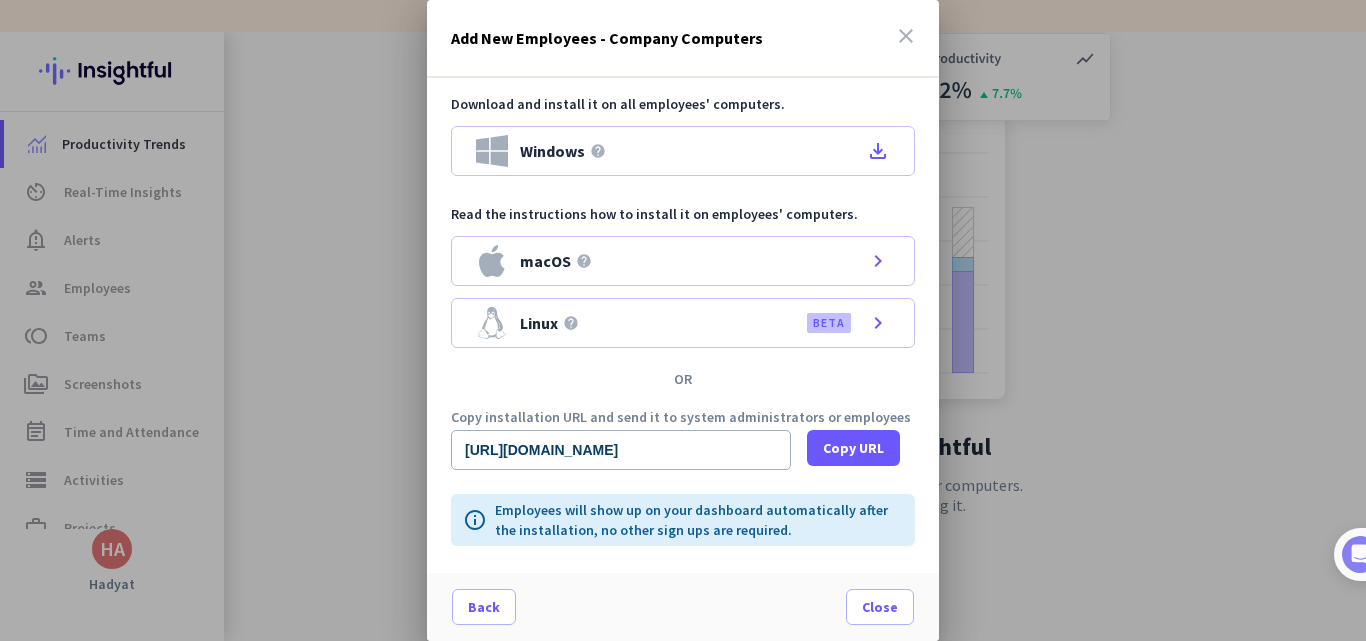 click at bounding box center [1351, 626] 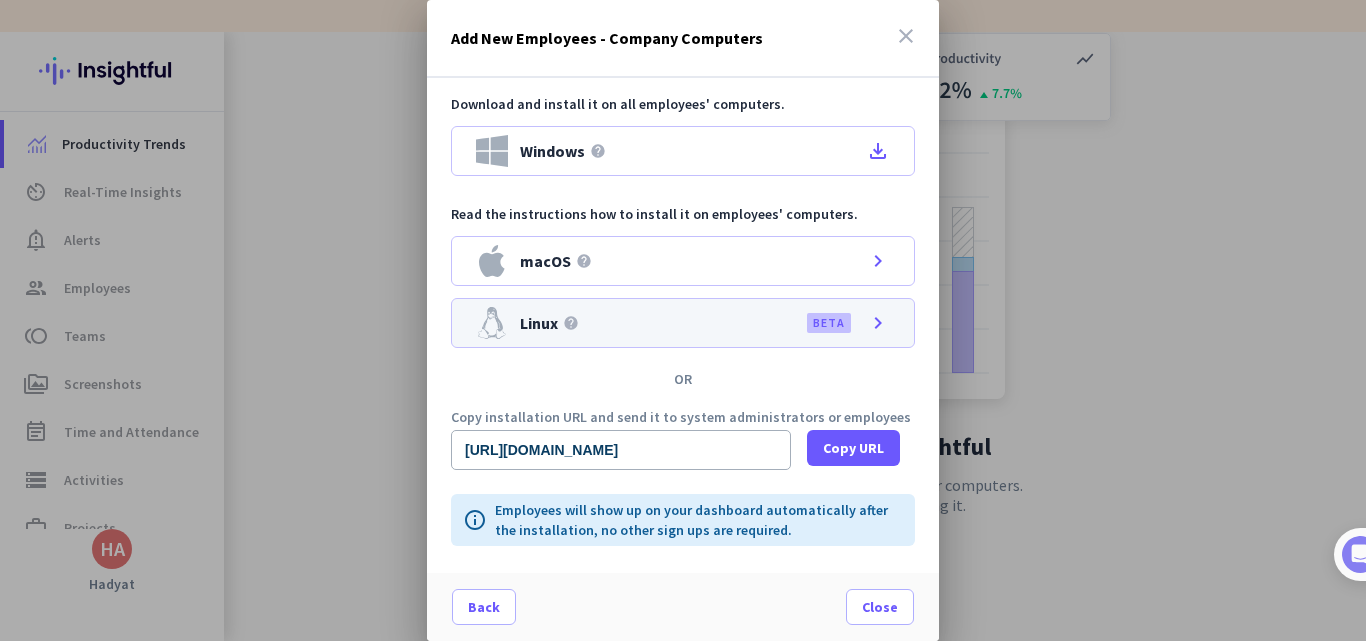click on "chevron_right" at bounding box center [878, 323] 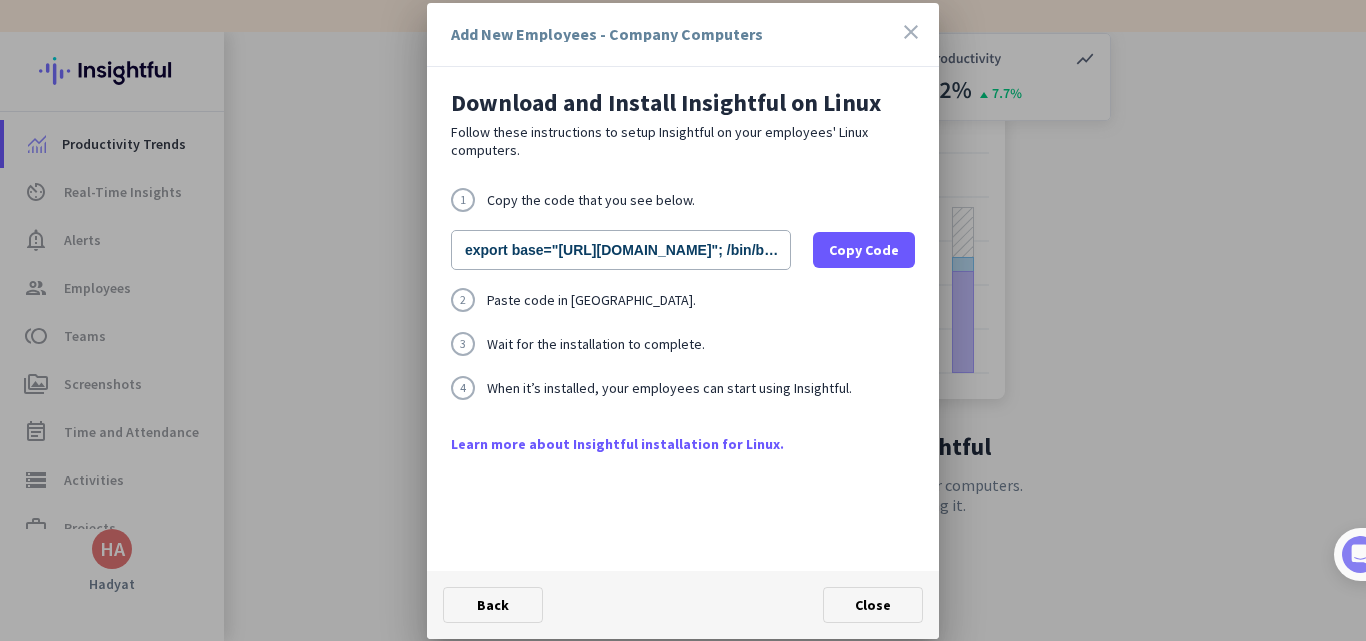 click on "Learn more about Insightful installation for Linux." at bounding box center (683, 444) 